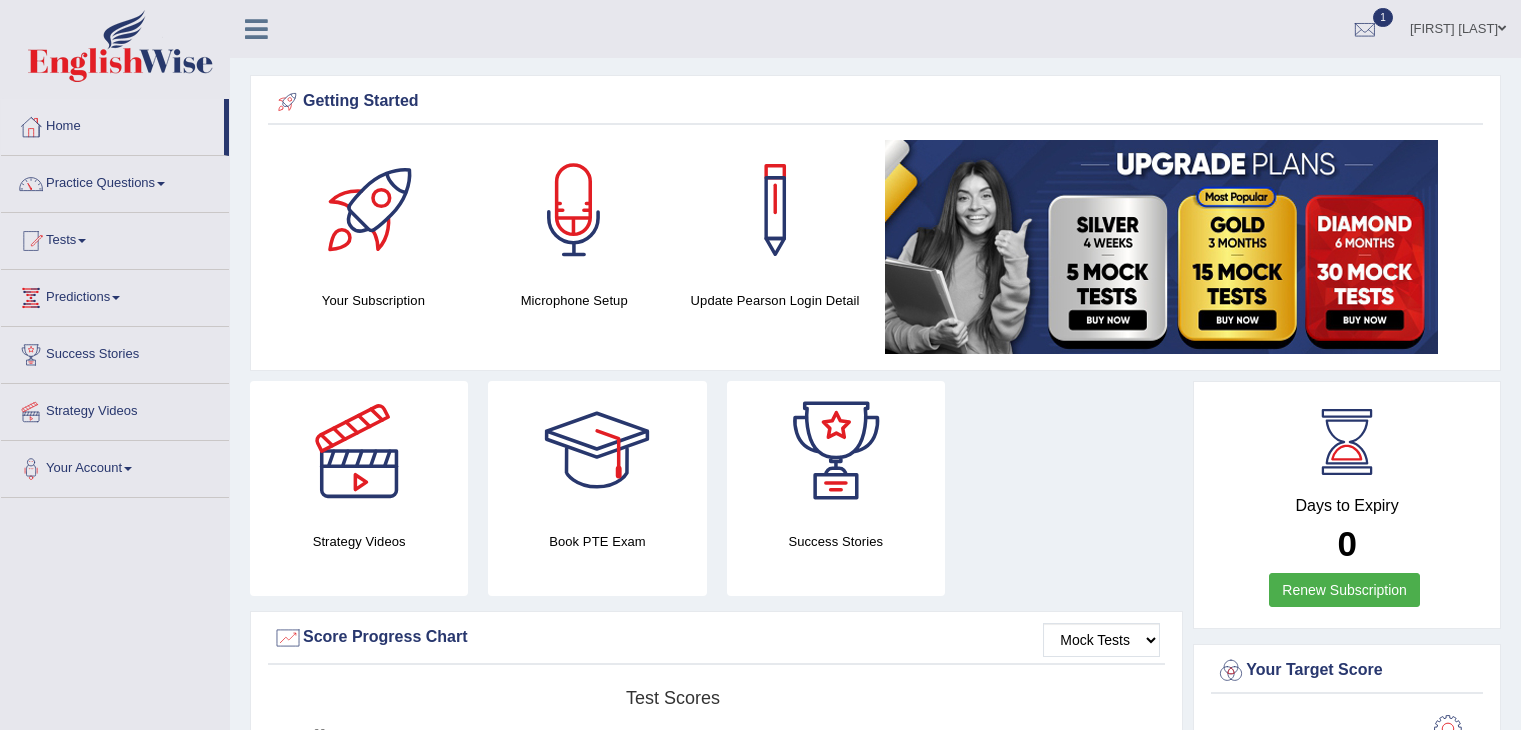 scroll, scrollTop: 0, scrollLeft: 0, axis: both 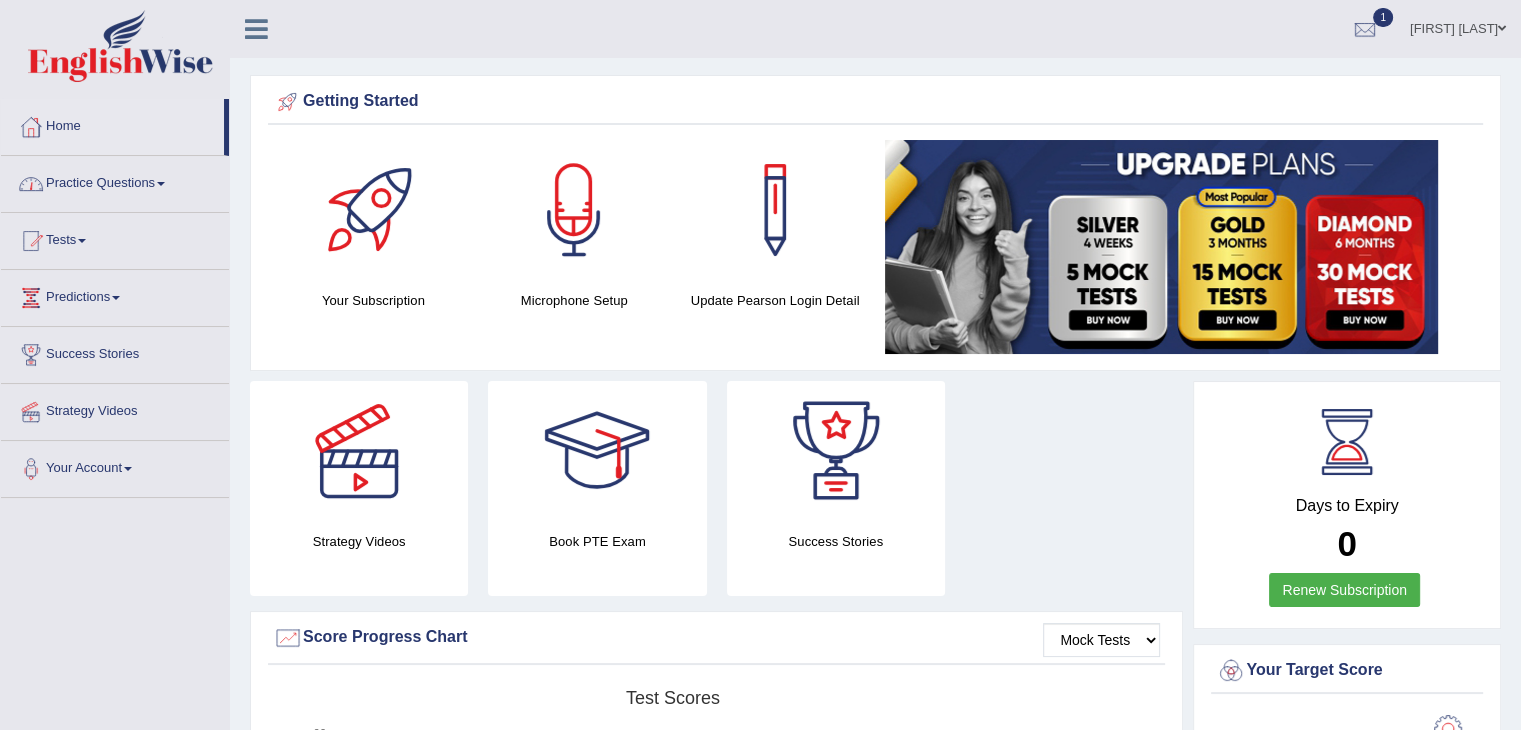 click on "Practice Questions" at bounding box center [115, 181] 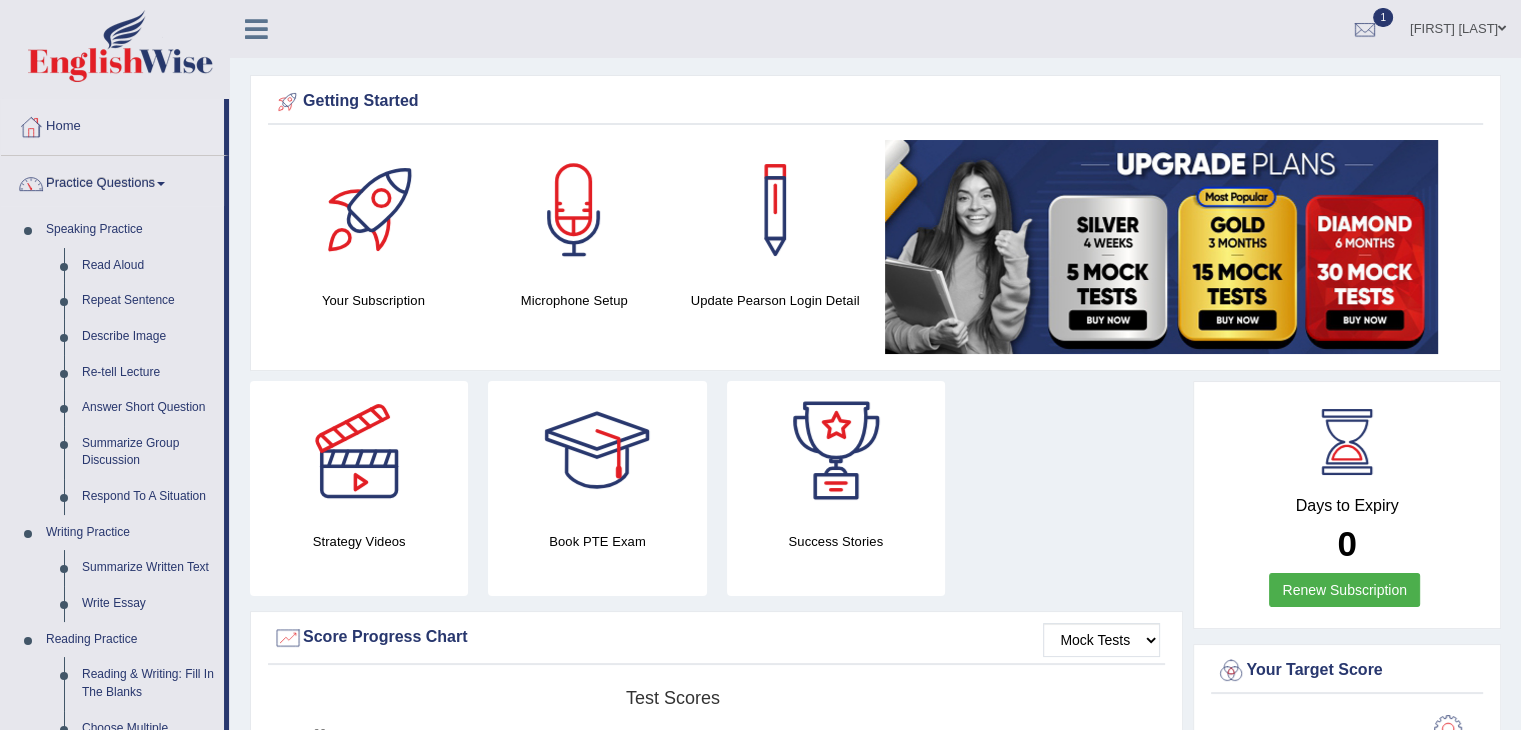 click on "Home" at bounding box center (112, 124) 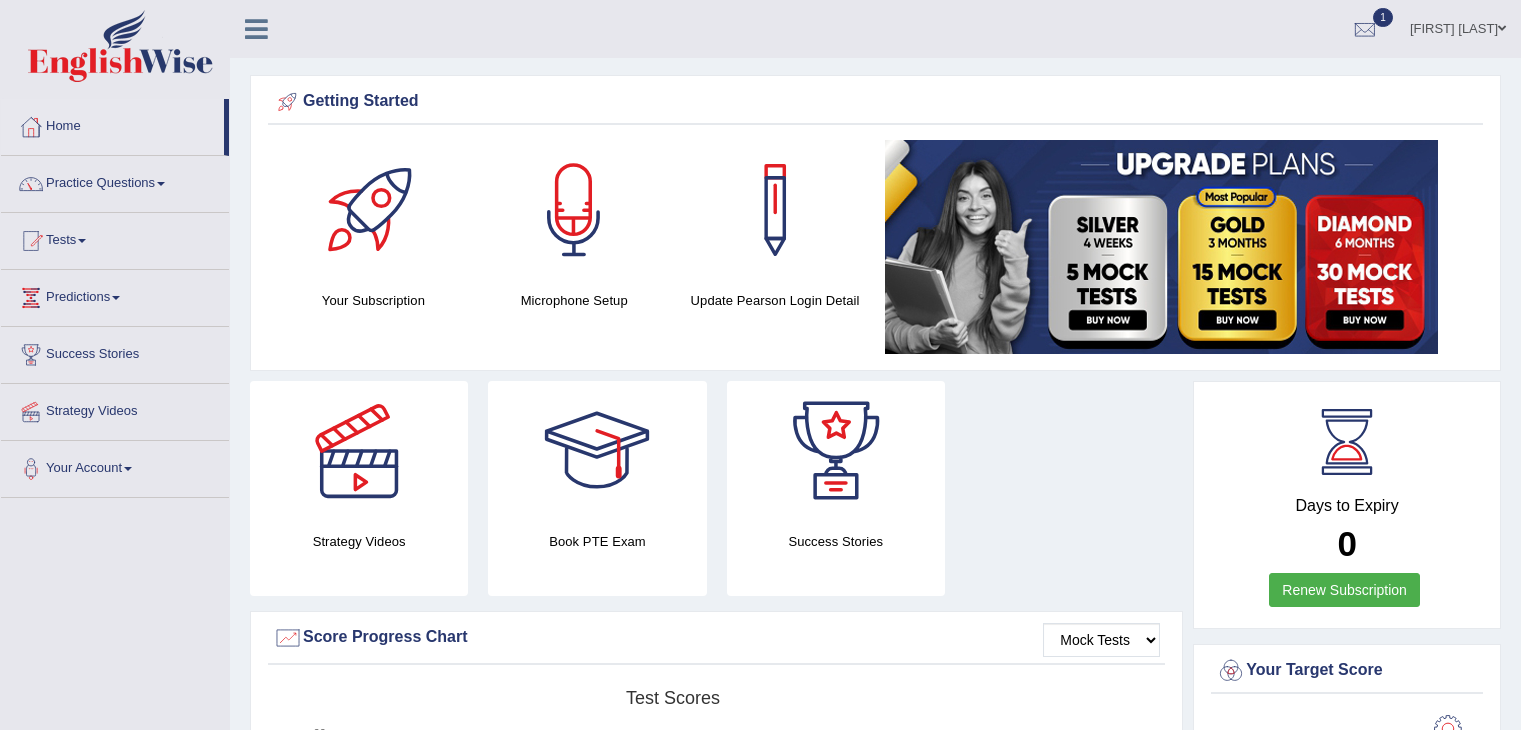 scroll, scrollTop: 0, scrollLeft: 0, axis: both 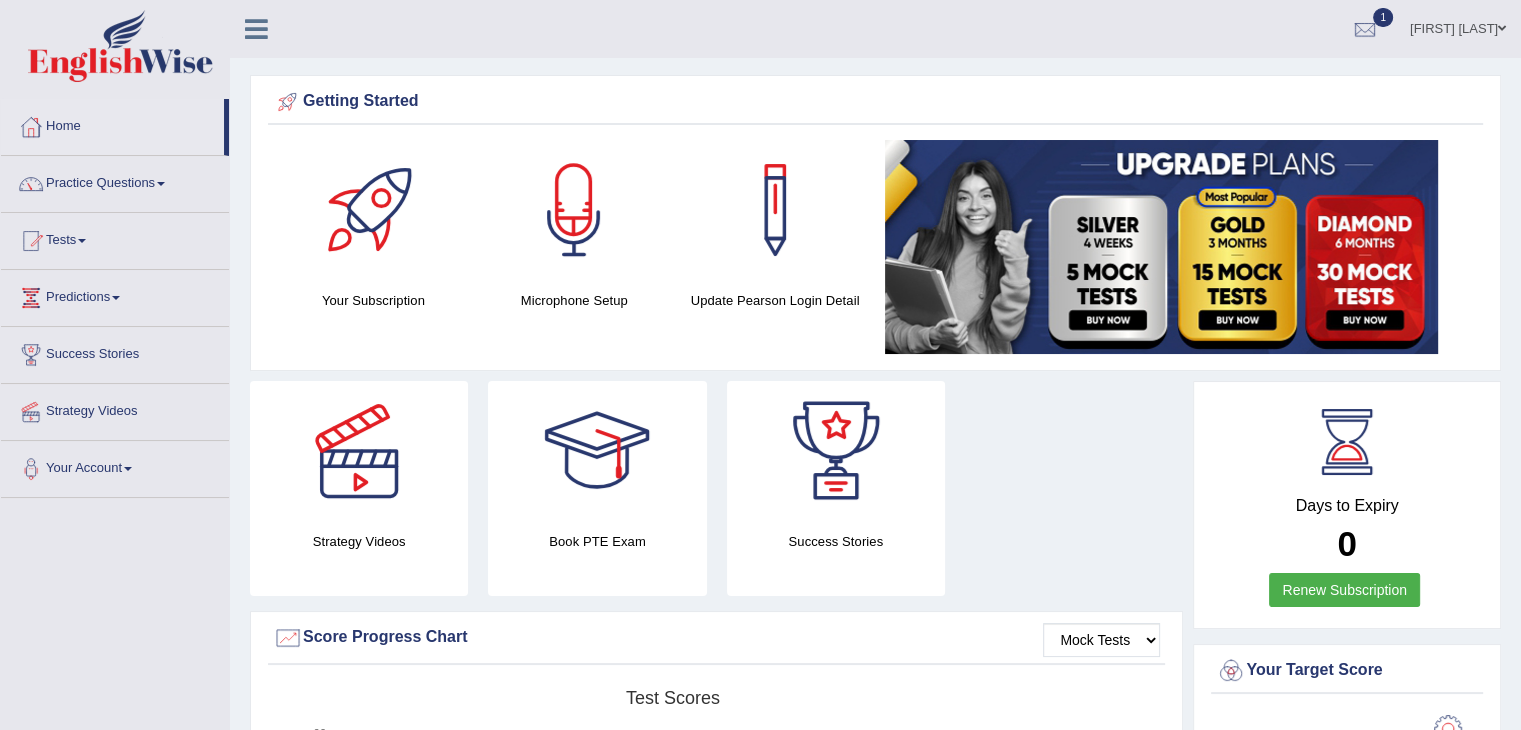 click on "Tests" at bounding box center [115, 238] 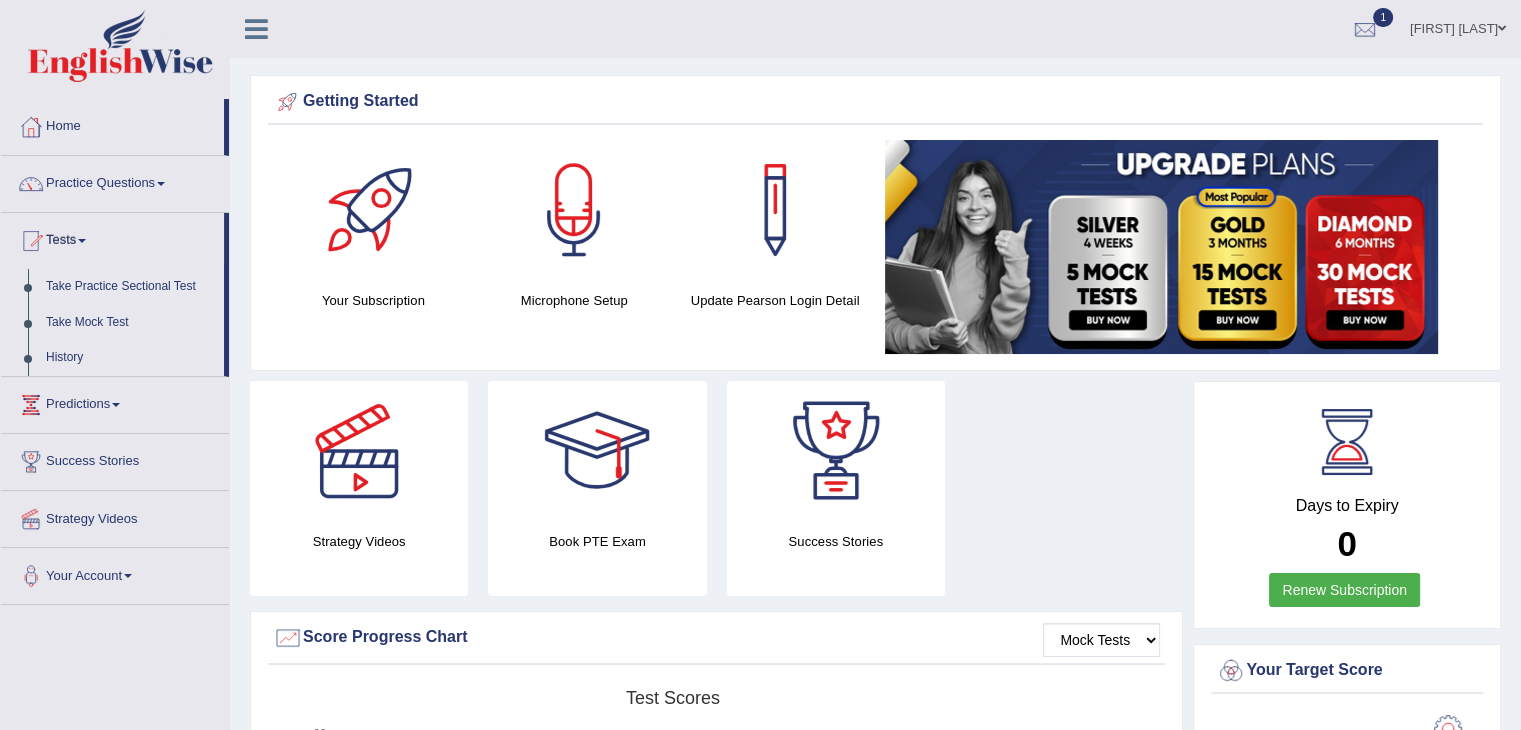 click on "Take Practice Sectional Test" at bounding box center [130, 287] 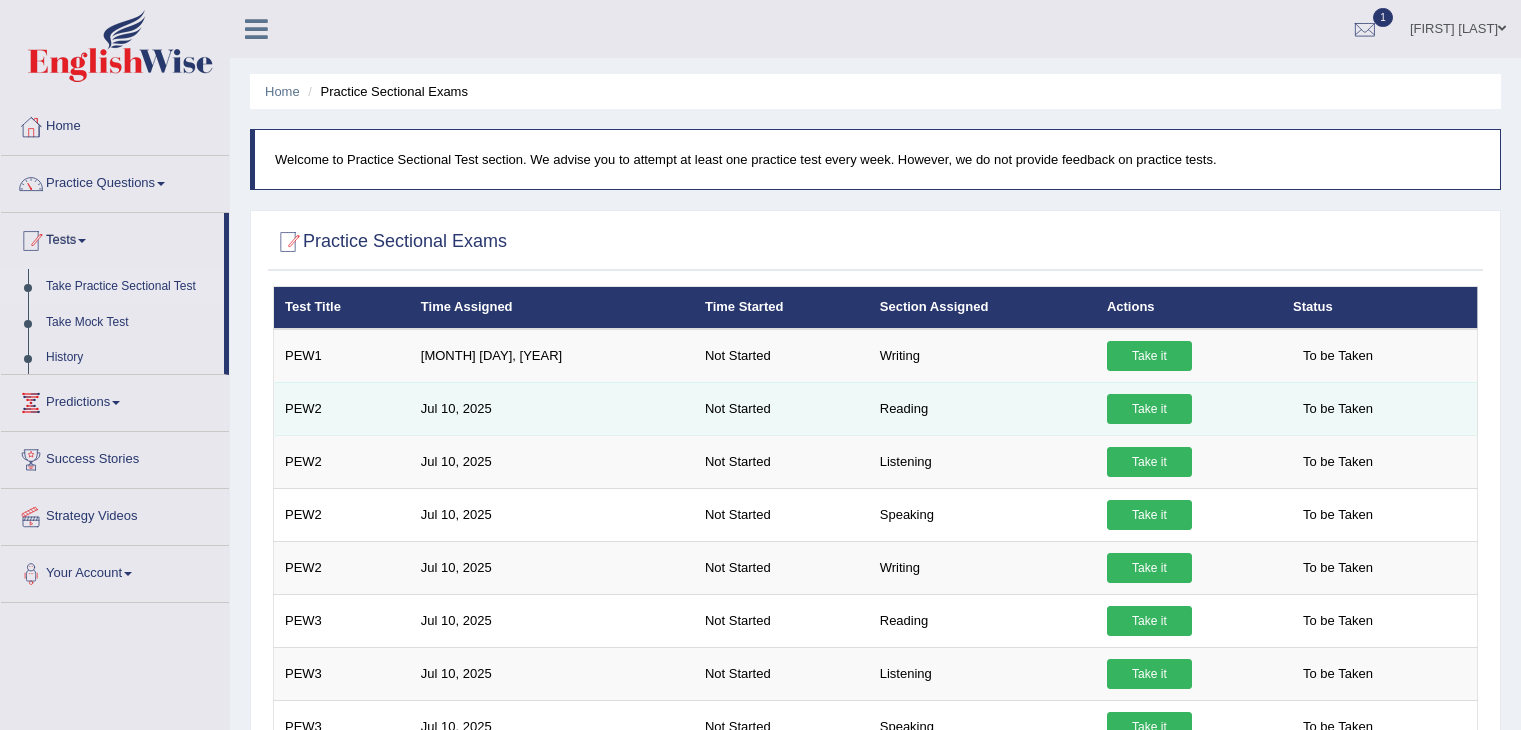scroll, scrollTop: 0, scrollLeft: 0, axis: both 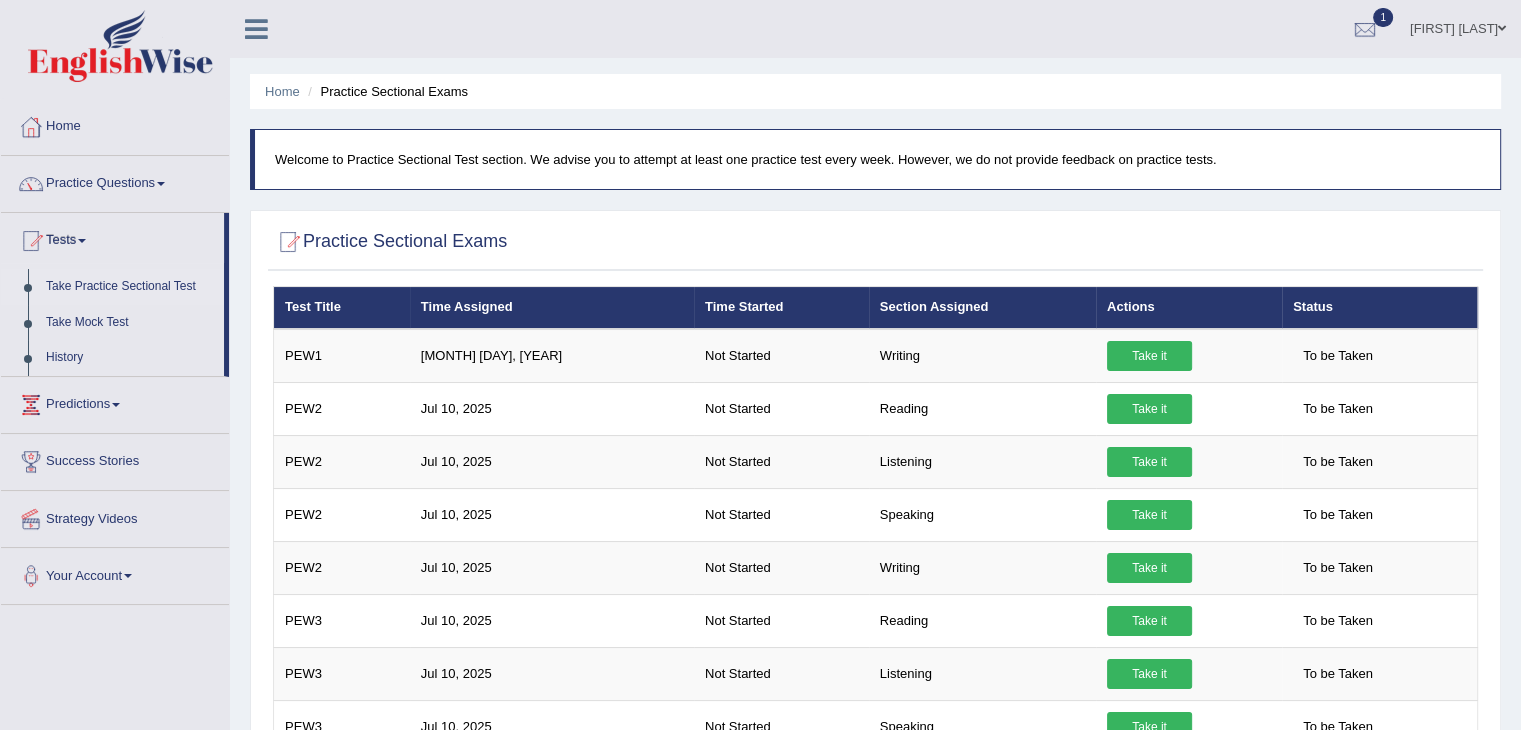 click on "Home
Practice Sectional Exams
Welcome to Practice Sectional Test section. We advise you to attempt at least one practice test every week.
However, we do not provide feedback on practice tests.
Practice Sectional Exams
×
Have you watched our instructional video on how to take a Mock Test?writing
No, I want to see it
Yes, I have seen that and want to undertake the mock exam now × × No, I want to see it × × × ×" at bounding box center [875, 1277] 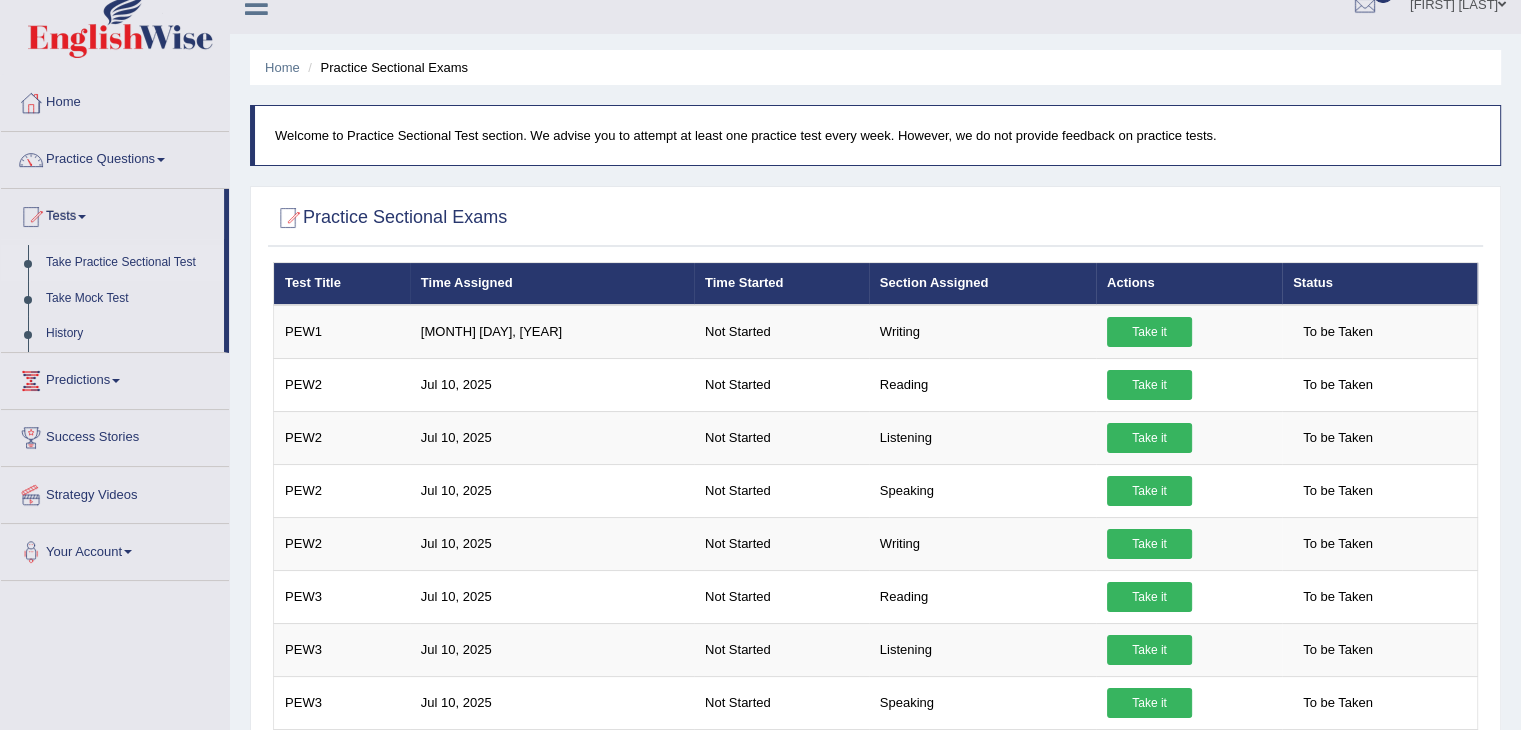 click on "Home
Practice Sectional Exams
Welcome to Practice Sectional Test section. We advise you to attempt at least one practice test every week.
However, we do not provide feedback on practice tests.
Practice Sectional Exams
×
Have you watched our instructional video on how to take a Mock Test?writing
No, I want to see it
Yes, I have seen that and want to undertake the mock exam now × × No, I want to see it × × × ×" at bounding box center [875, 1253] 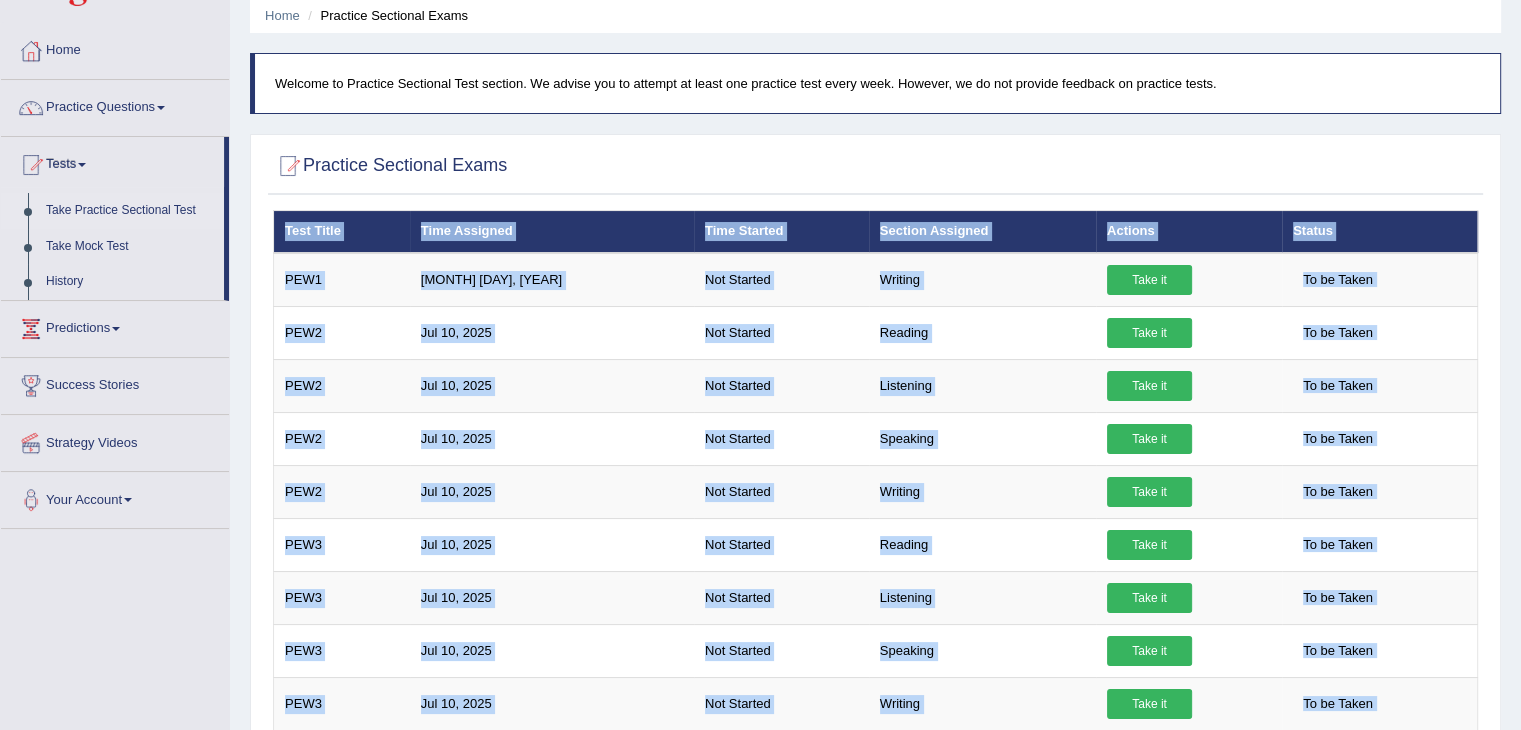 click on "Home
Practice Sectional Exams
Welcome to Practice Sectional Test section. We advise you to attempt at least one practice test every week.
However, we do not provide feedback on practice tests.
Practice Sectional Exams
×
Have you watched our instructional video on how to take a Mock Test?writing
No, I want to see it
Yes, I have seen that and want to undertake the mock exam now × × No, I want to see it × × × ×" at bounding box center (875, 1201) 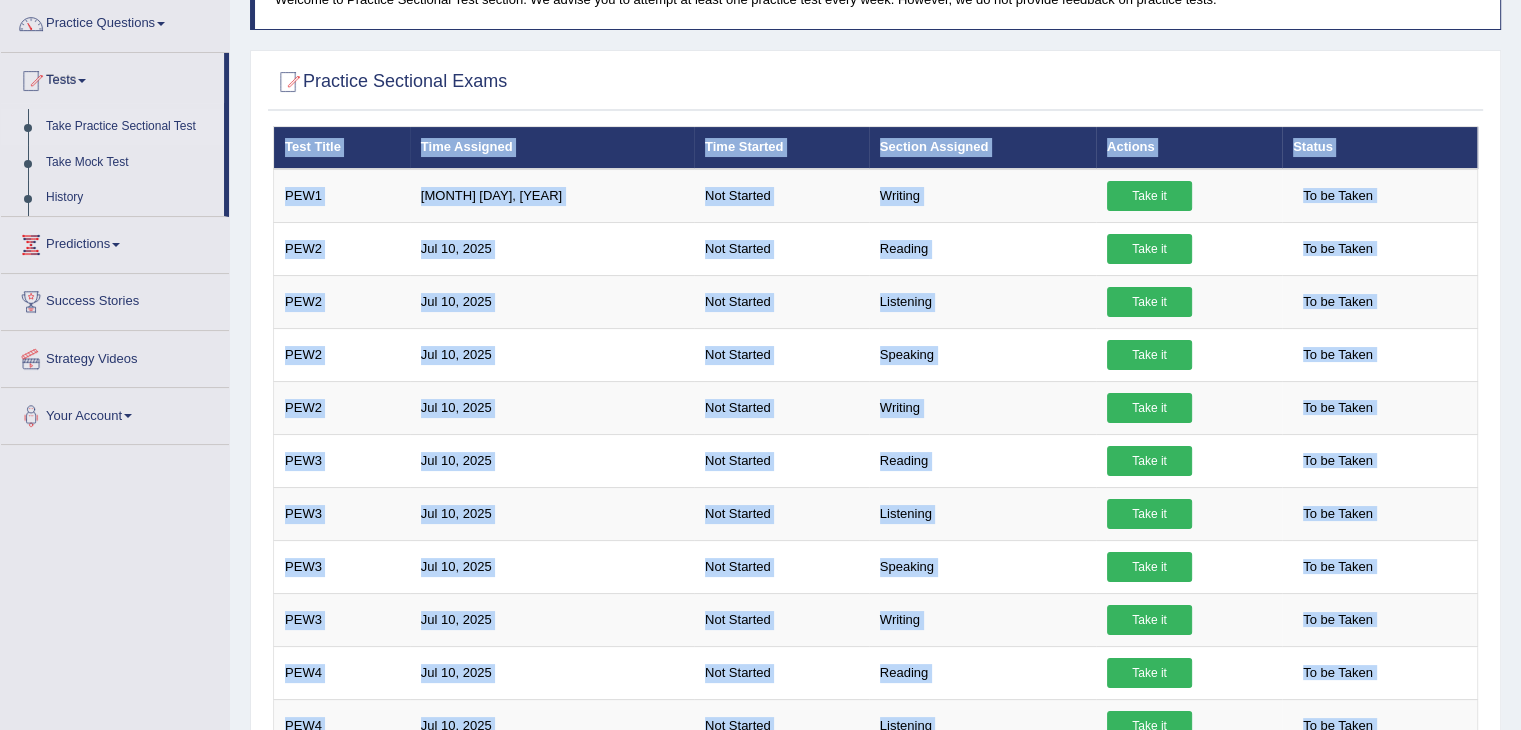 click on "Home
Practice Sectional Exams
Welcome to Practice Sectional Test section. We advise you to attempt at least one practice test every week.
However, we do not provide feedback on practice tests.
Practice Sectional Exams
×
Have you watched our instructional video on how to take a Mock Test?writing
No, I want to see it
Yes, I have seen that and want to undertake the mock exam now × × No, I want to see it × × × ×" at bounding box center [875, 1117] 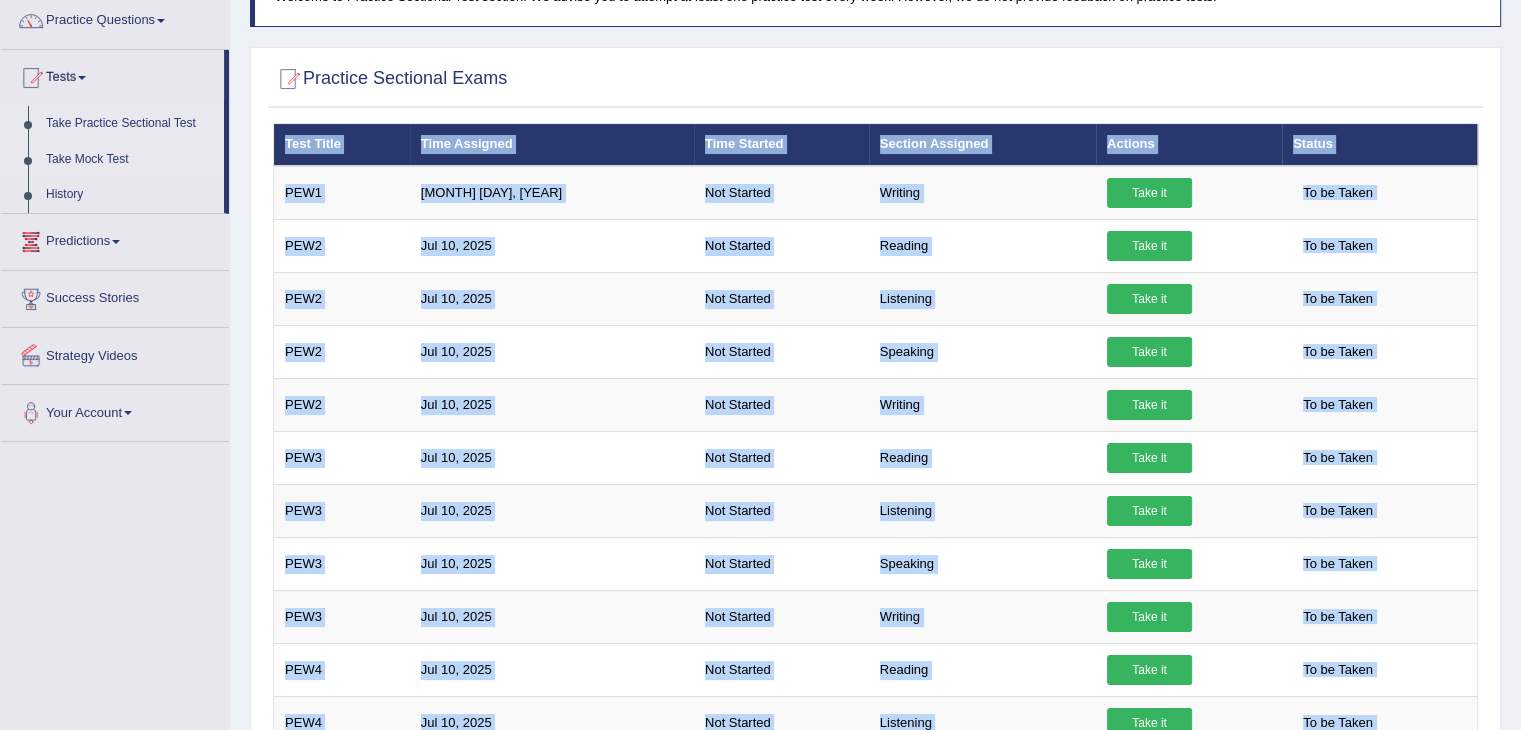 click on "Take Mock Test" at bounding box center (130, 160) 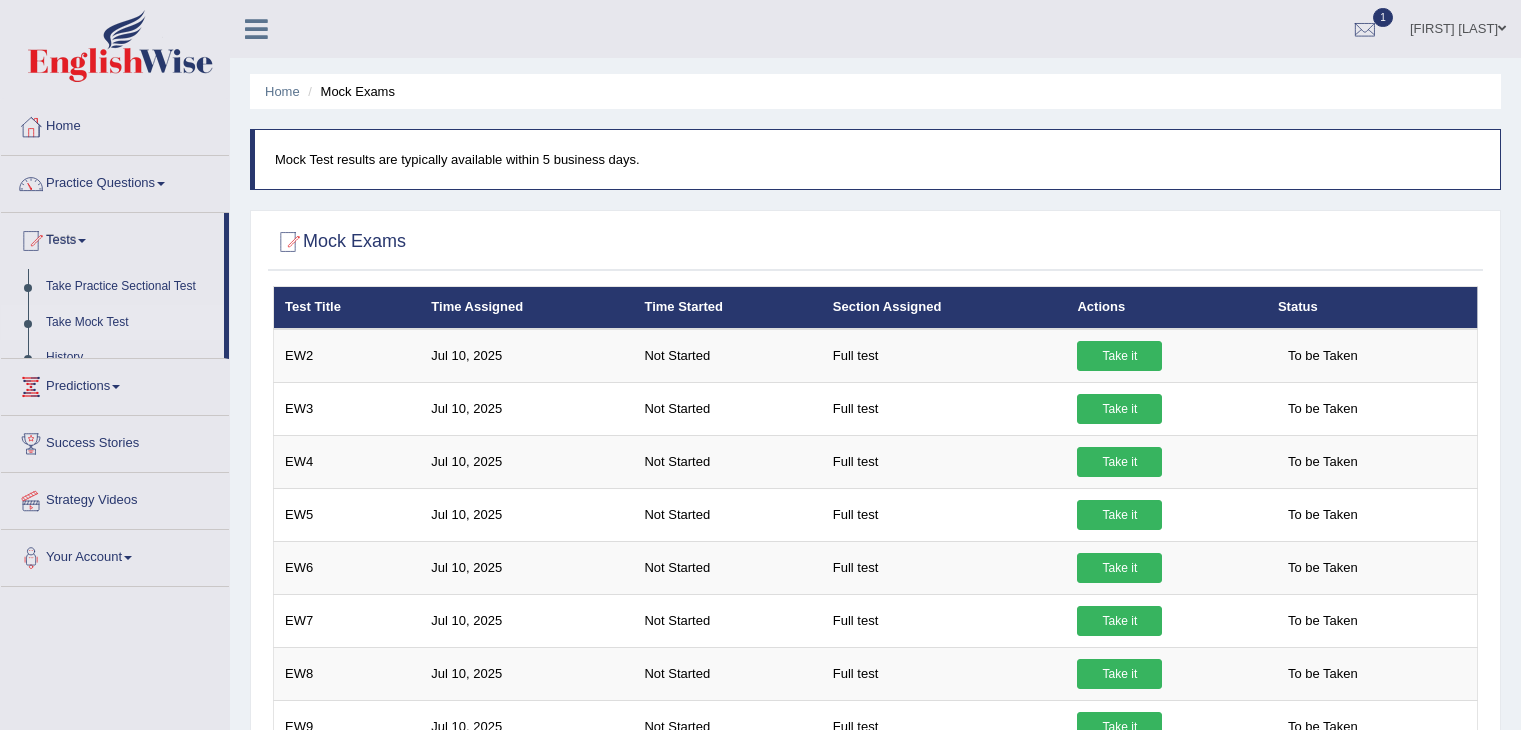 scroll, scrollTop: 0, scrollLeft: 0, axis: both 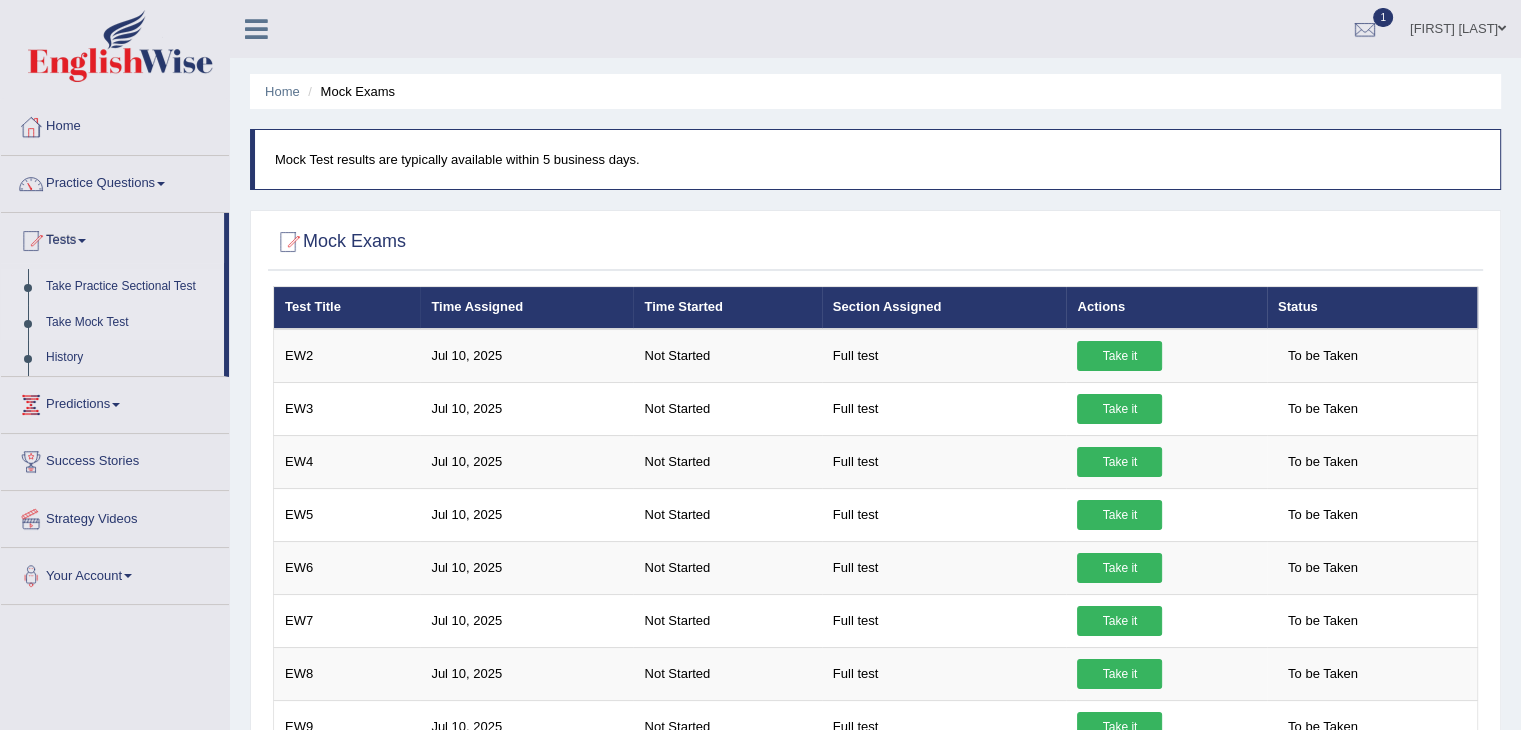 click on "Take Practice Sectional Test" at bounding box center (130, 287) 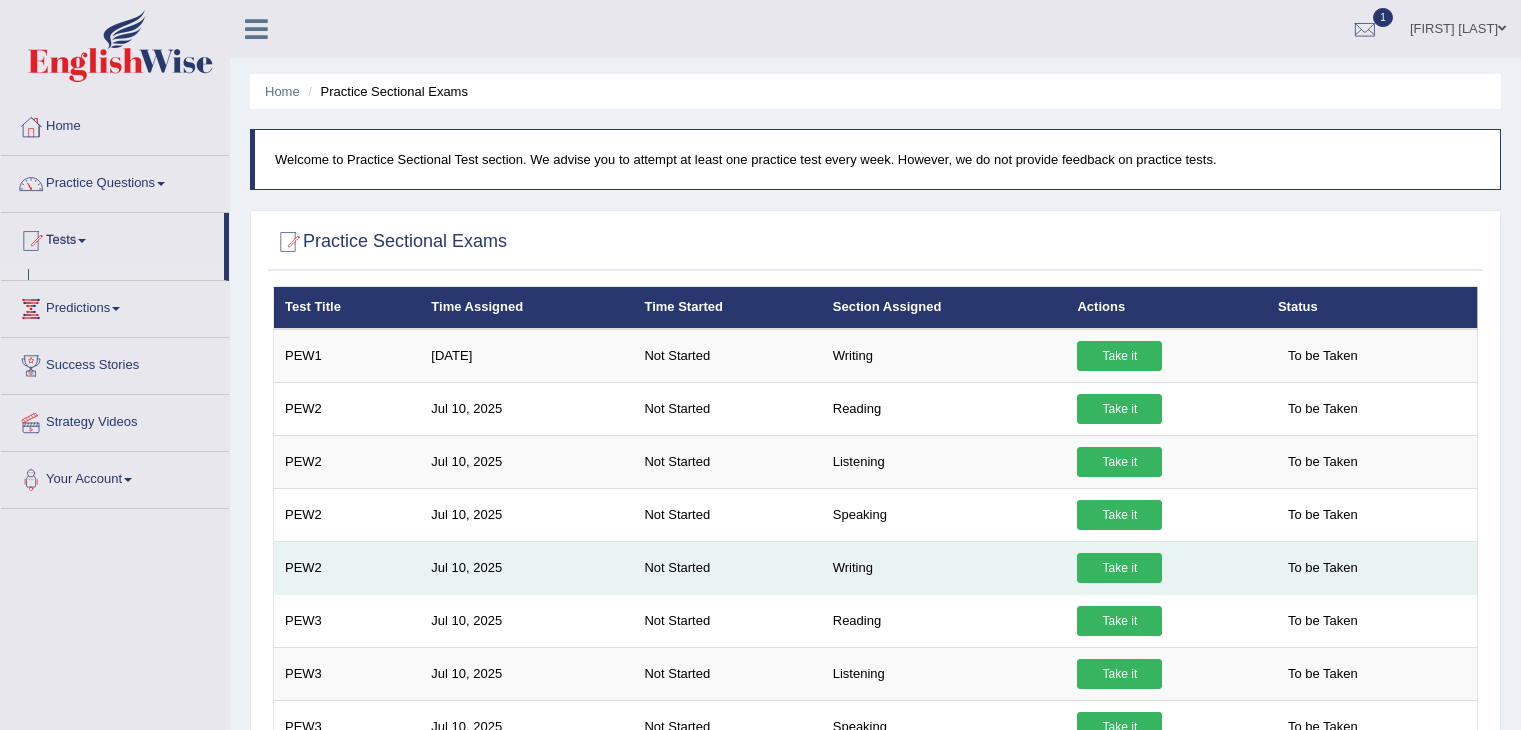 scroll, scrollTop: 0, scrollLeft: 0, axis: both 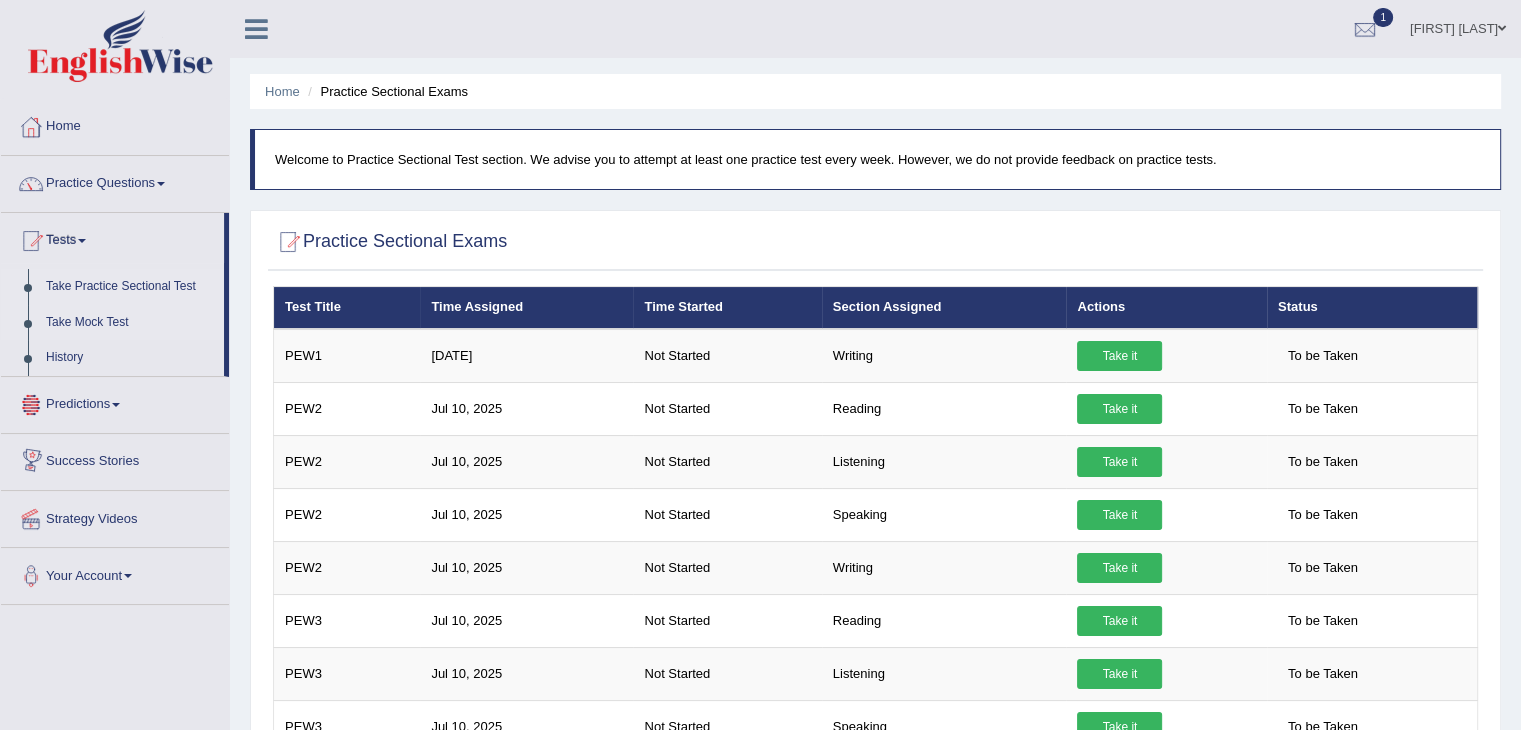 click on "Take Mock Test" at bounding box center (130, 323) 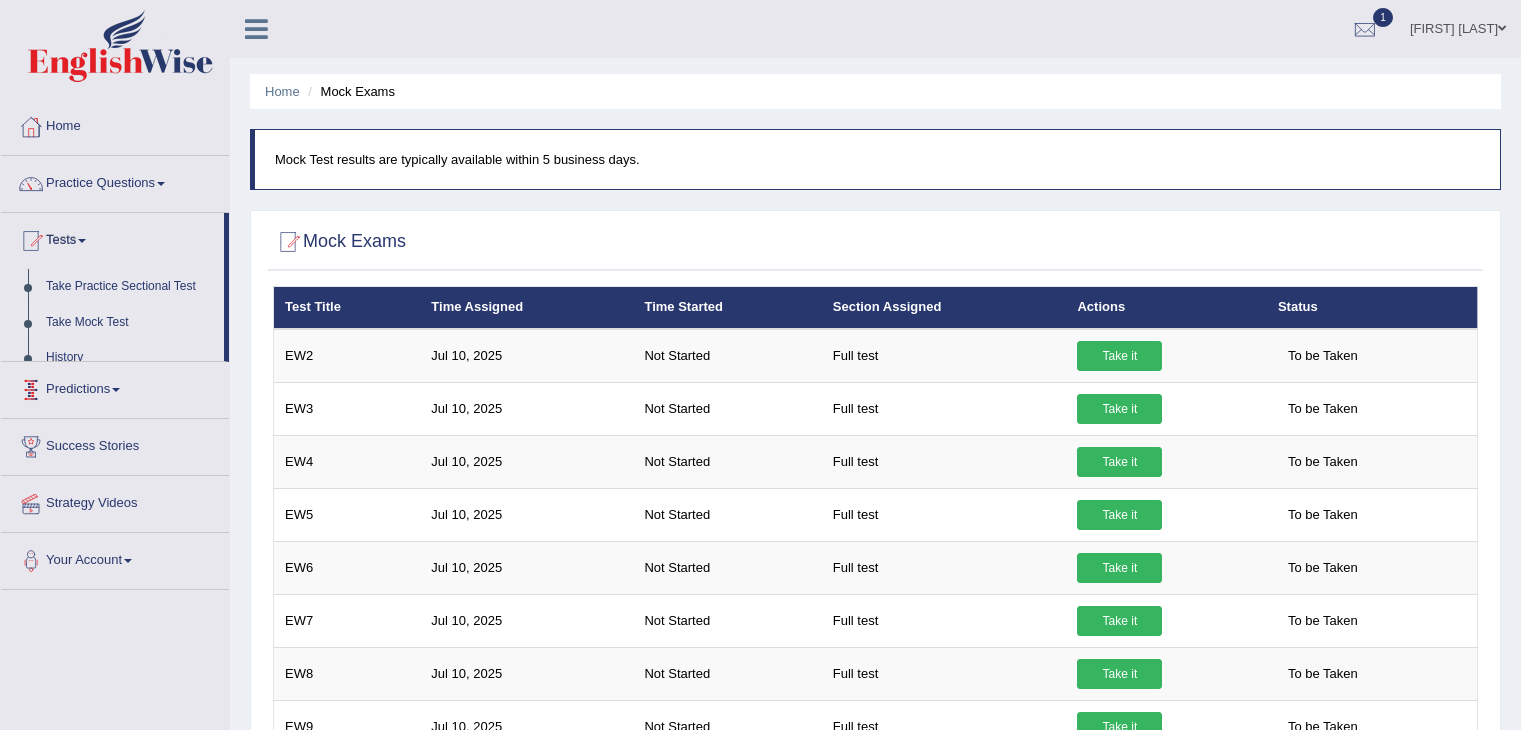 scroll, scrollTop: 0, scrollLeft: 0, axis: both 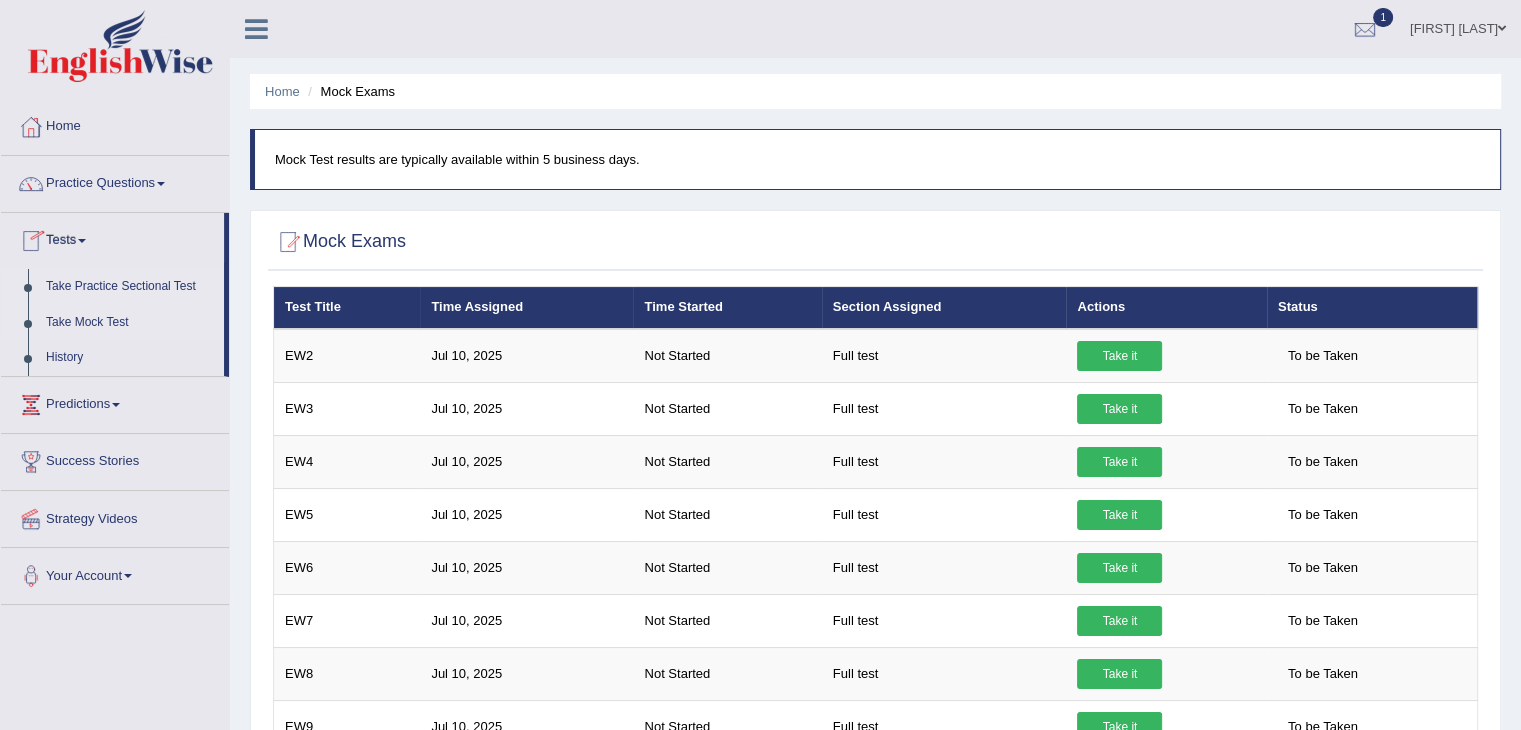 click on "Take Practice Sectional Test" at bounding box center (130, 287) 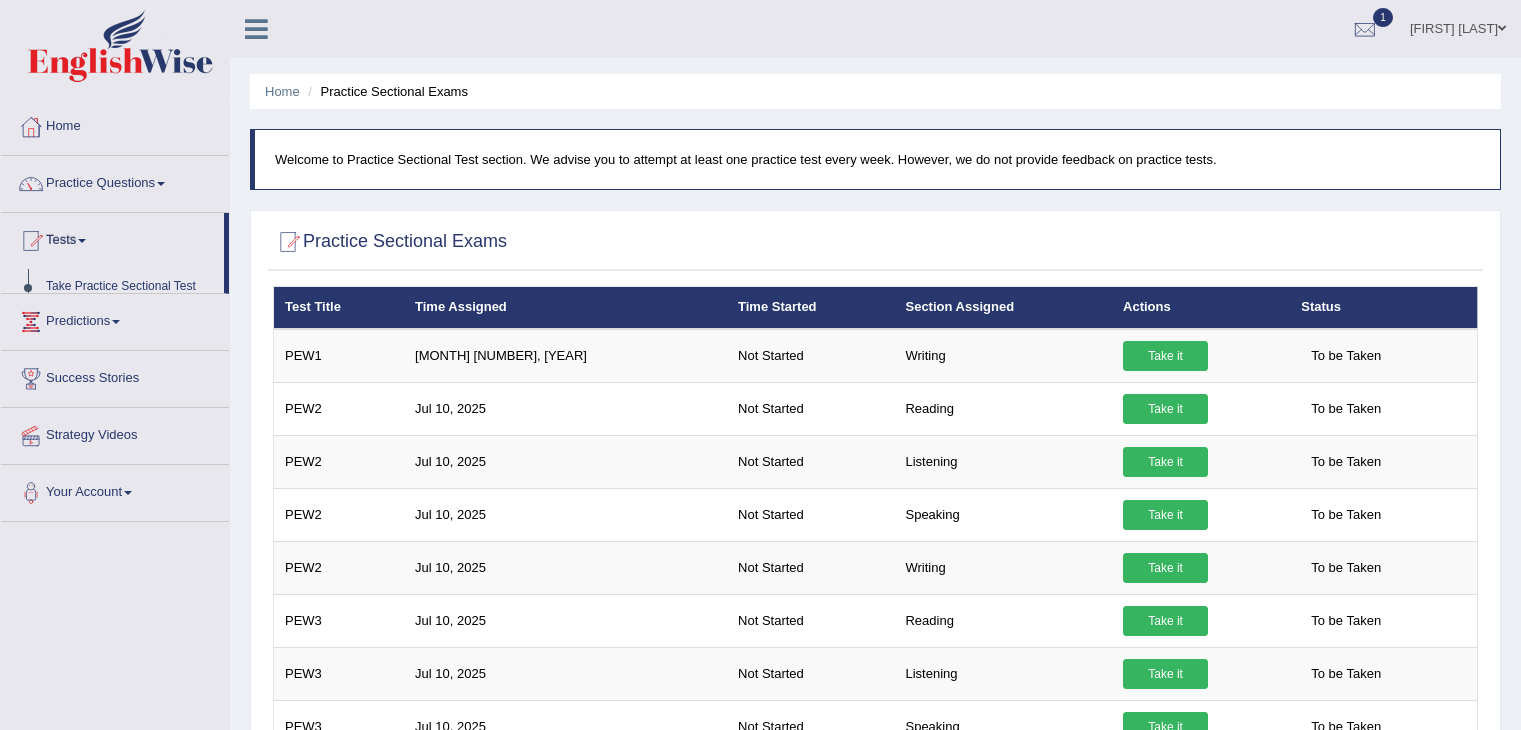 scroll, scrollTop: 0, scrollLeft: 0, axis: both 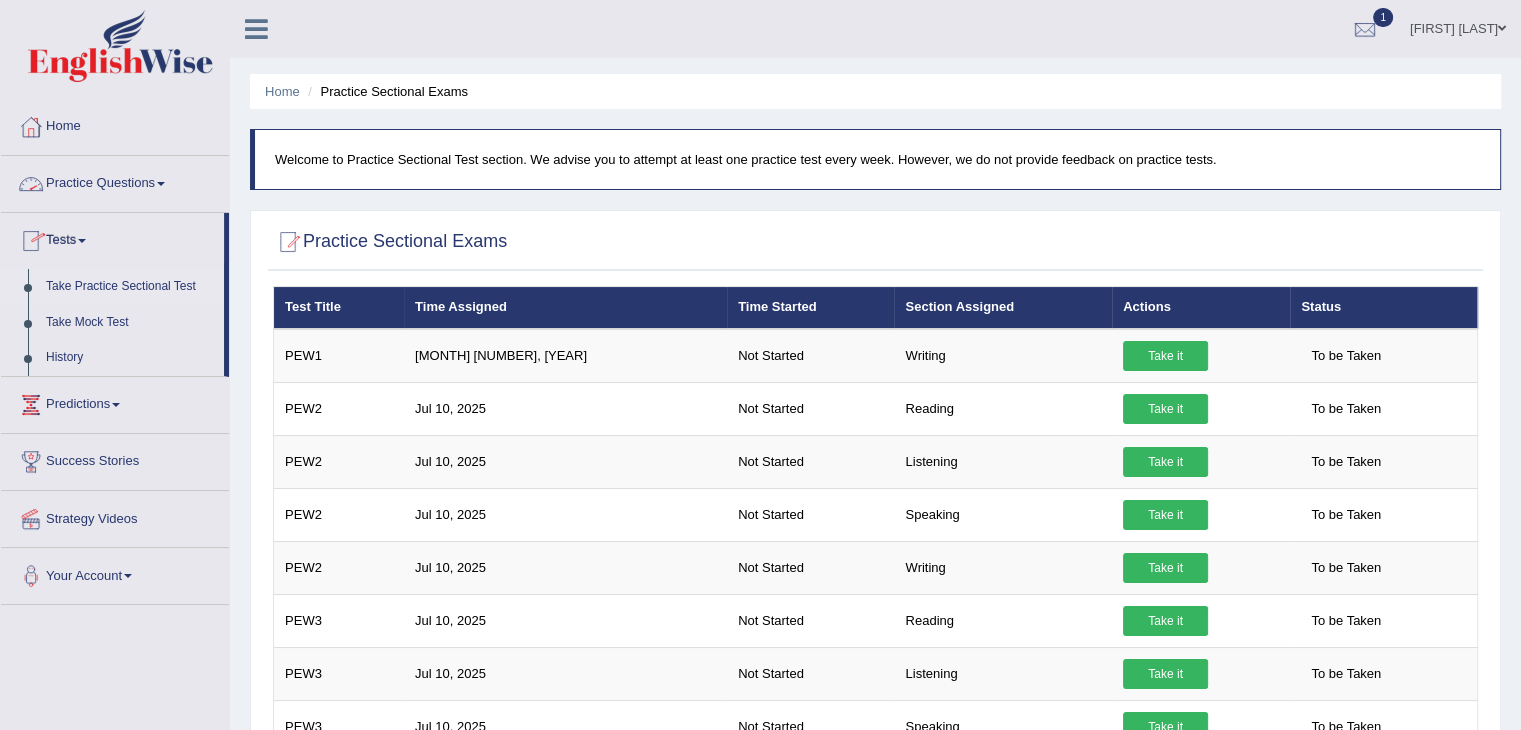click on "Practice Questions" at bounding box center (115, 181) 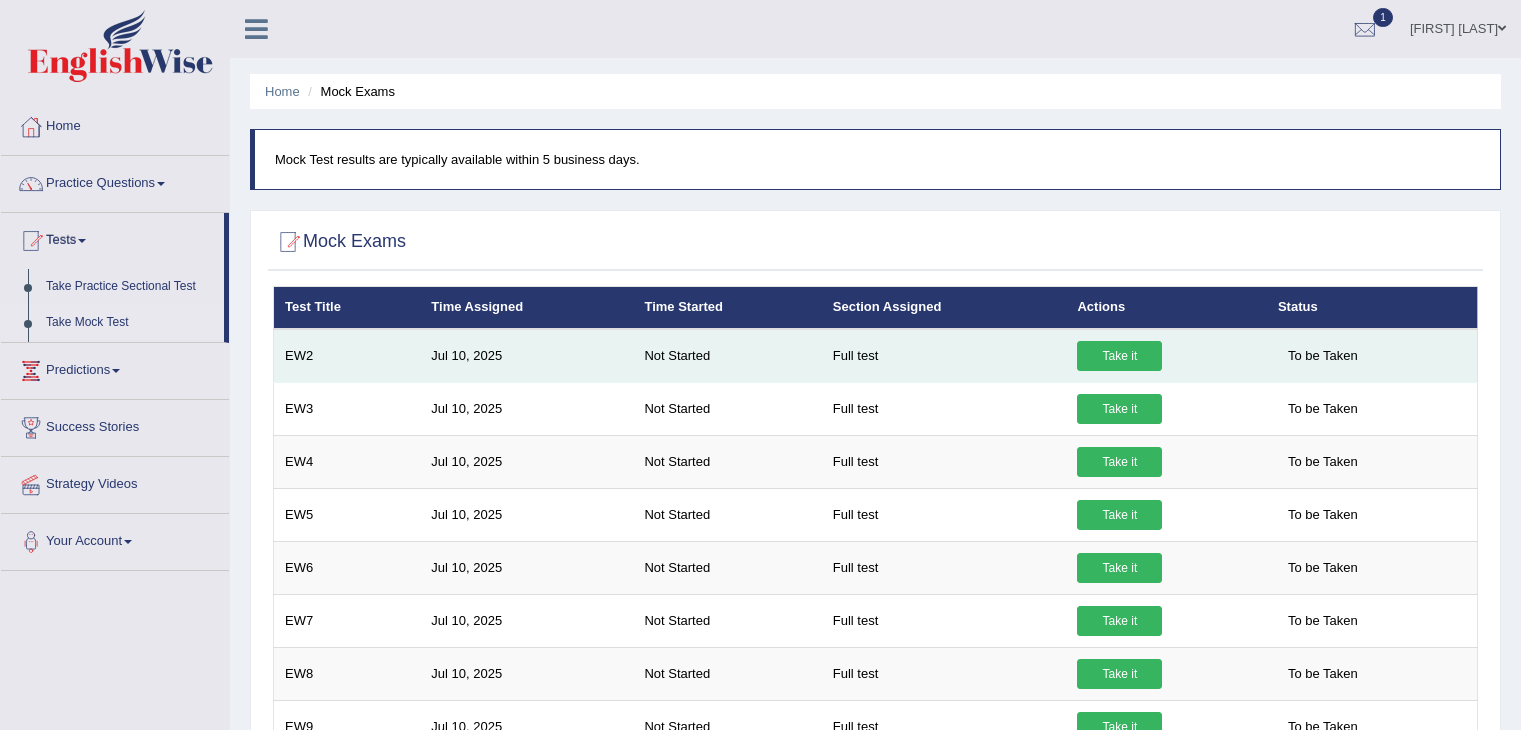 scroll, scrollTop: 0, scrollLeft: 0, axis: both 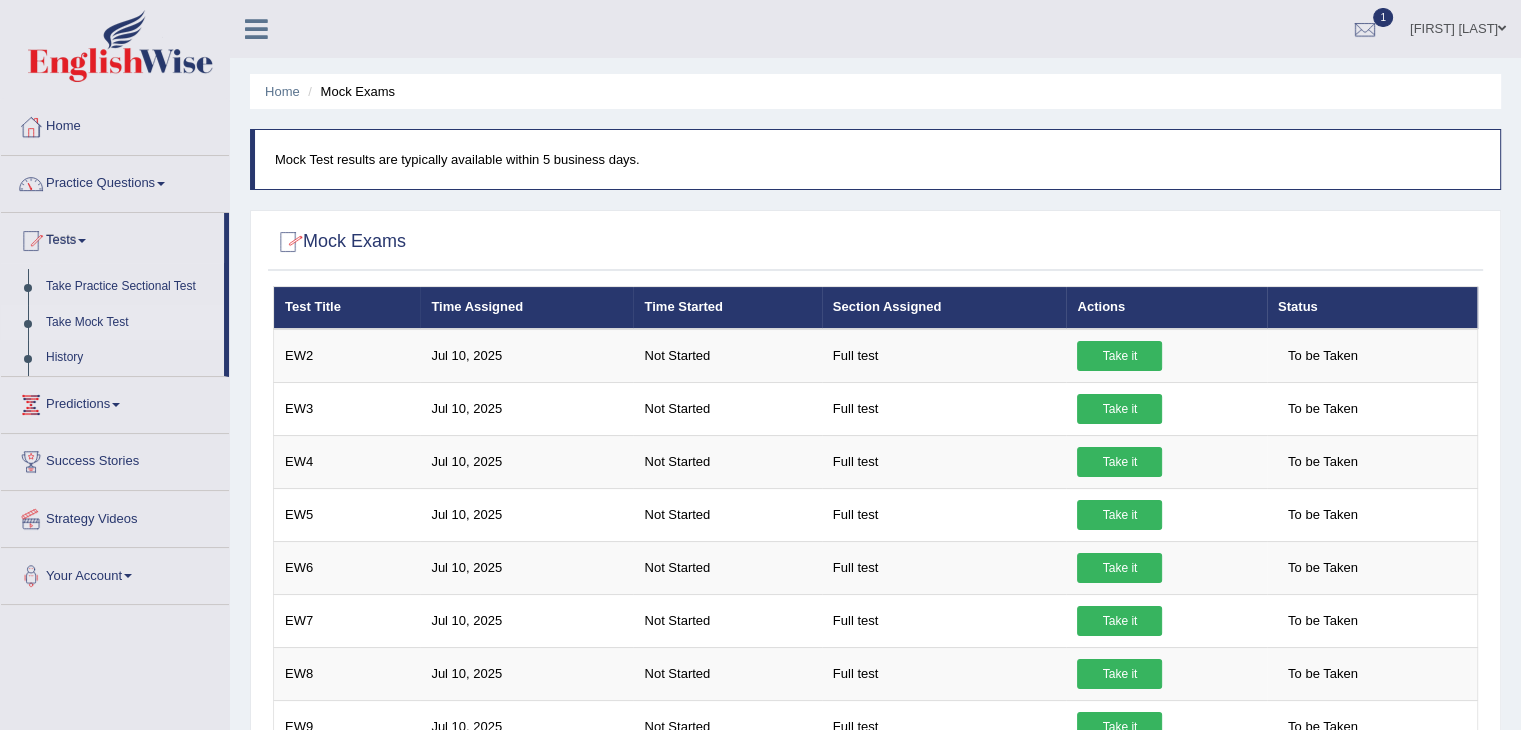 click on "Home" at bounding box center (115, 124) 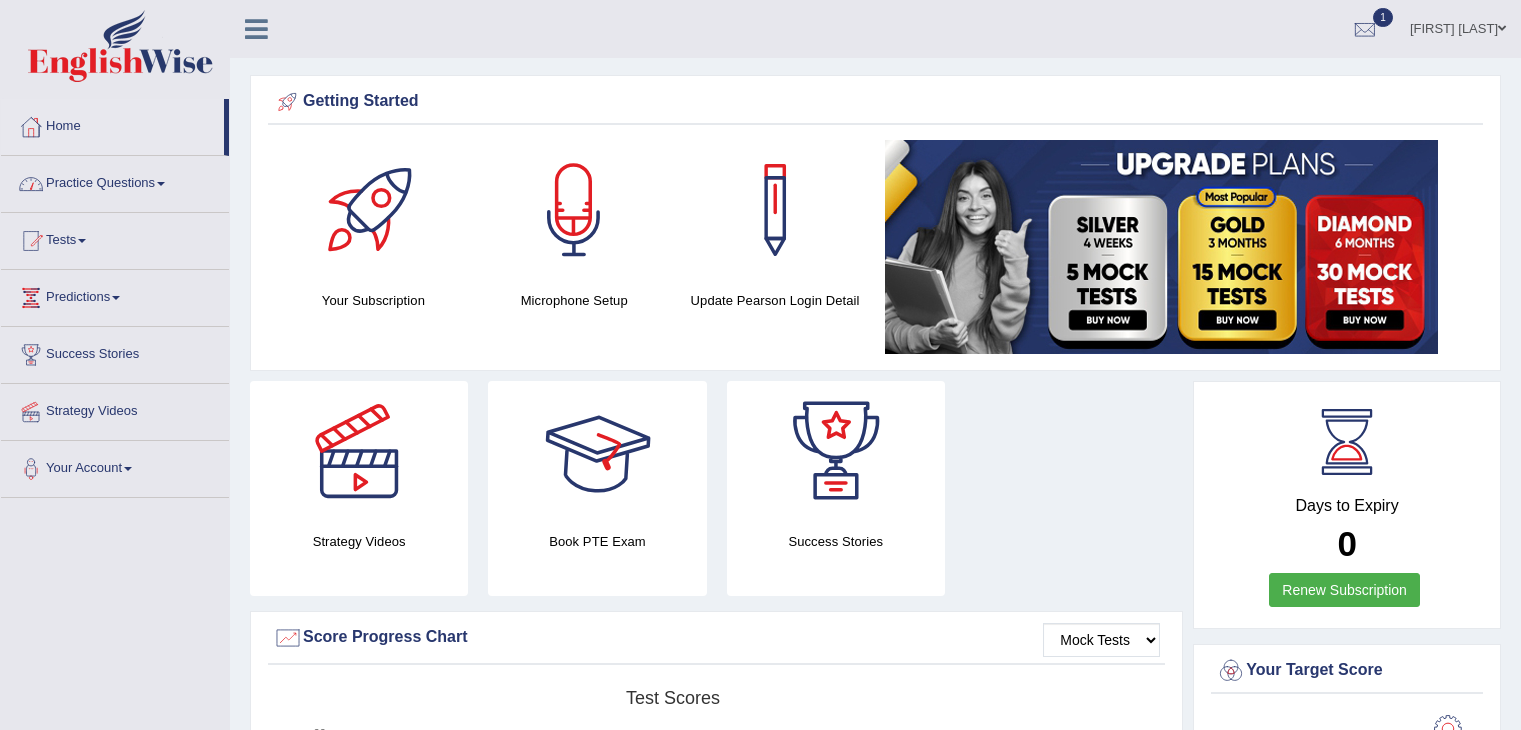 scroll, scrollTop: 0, scrollLeft: 0, axis: both 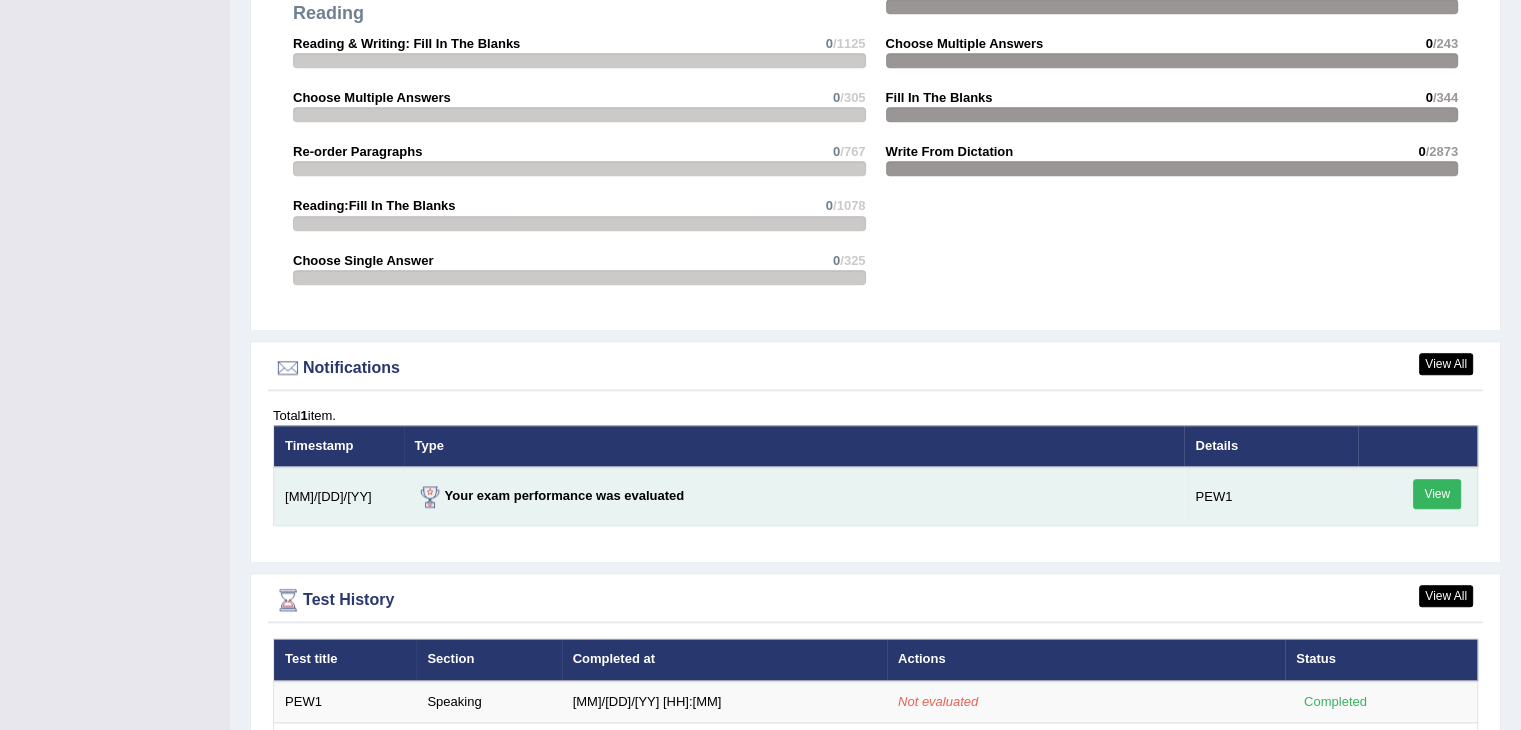 click on "View" at bounding box center (1437, 494) 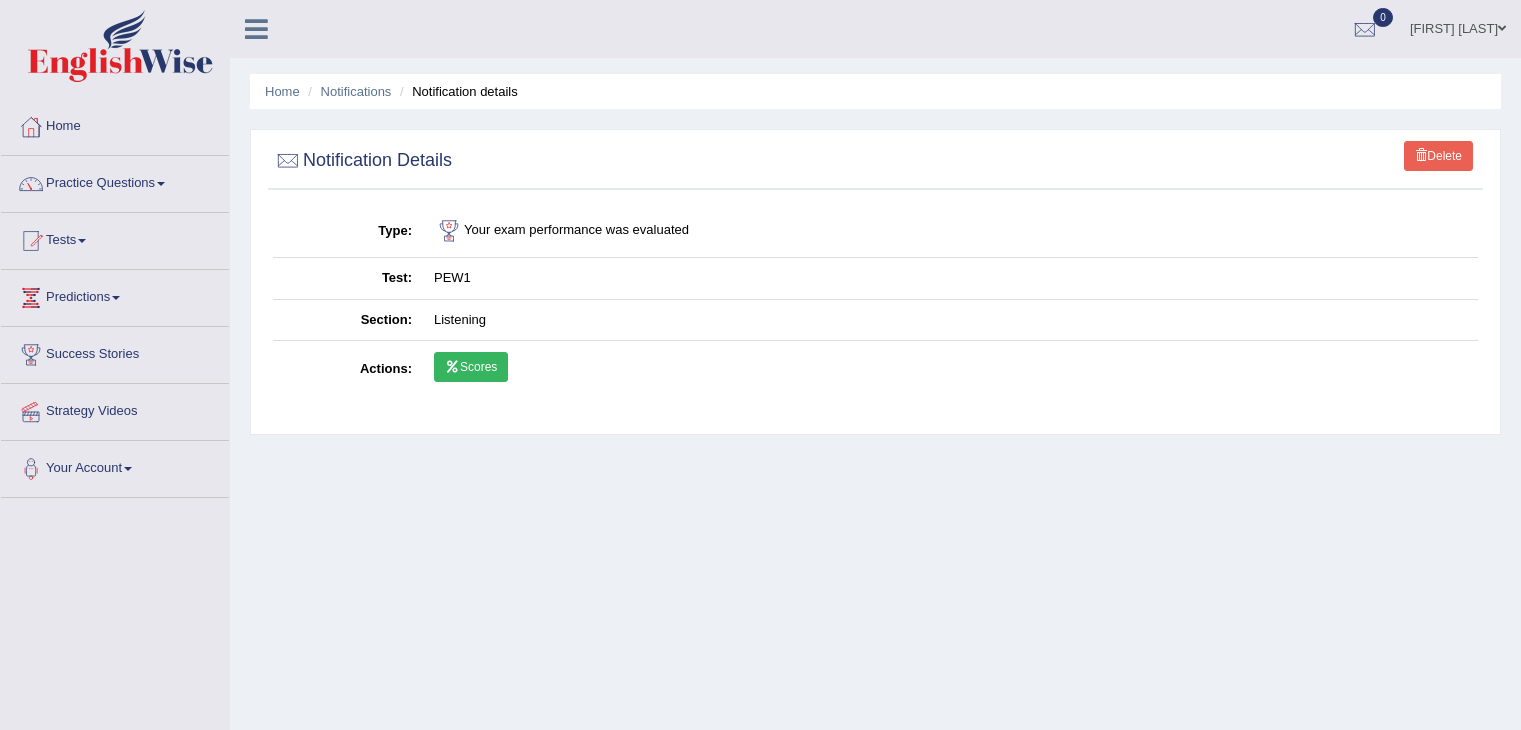 scroll, scrollTop: 0, scrollLeft: 0, axis: both 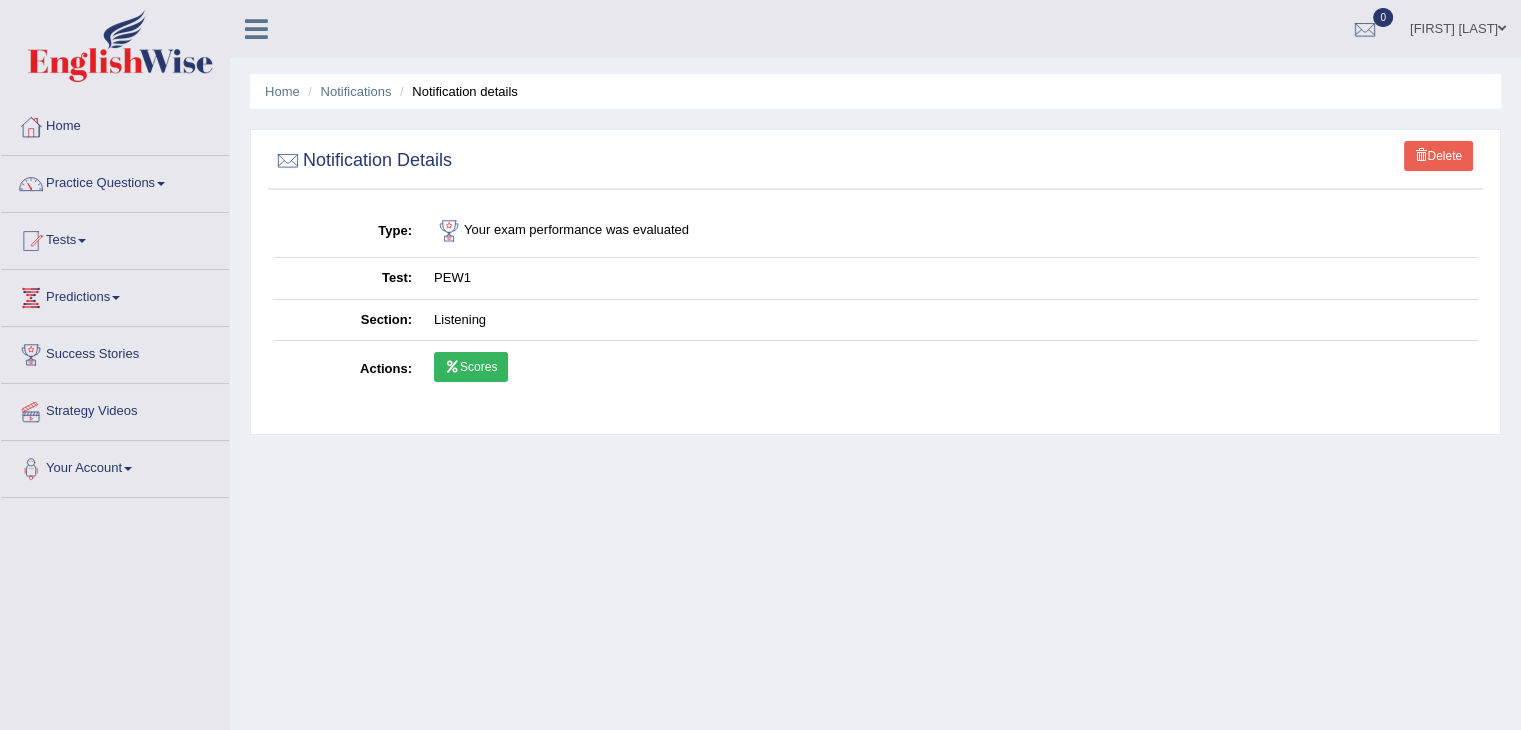 click on "Scores" at bounding box center [471, 367] 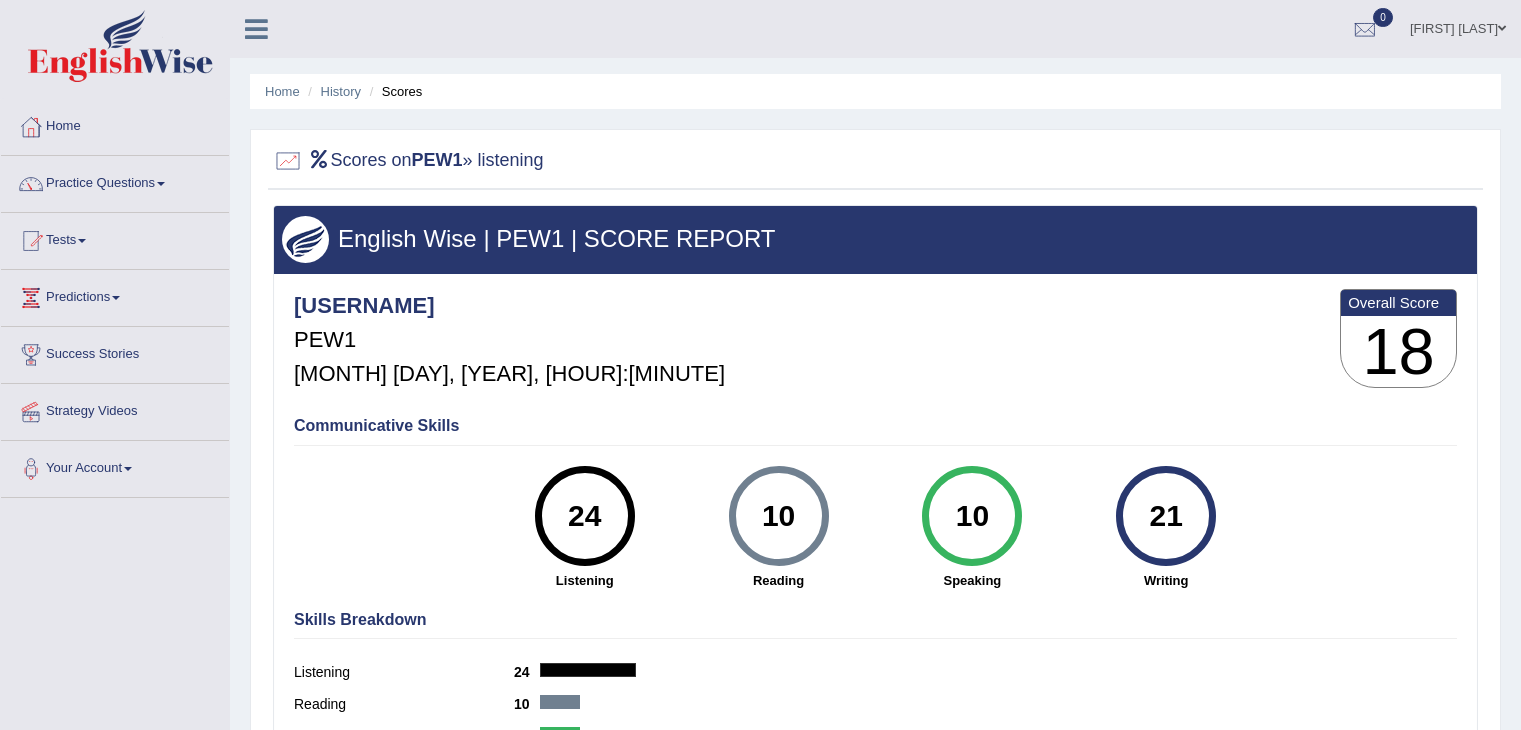 scroll, scrollTop: 0, scrollLeft: 0, axis: both 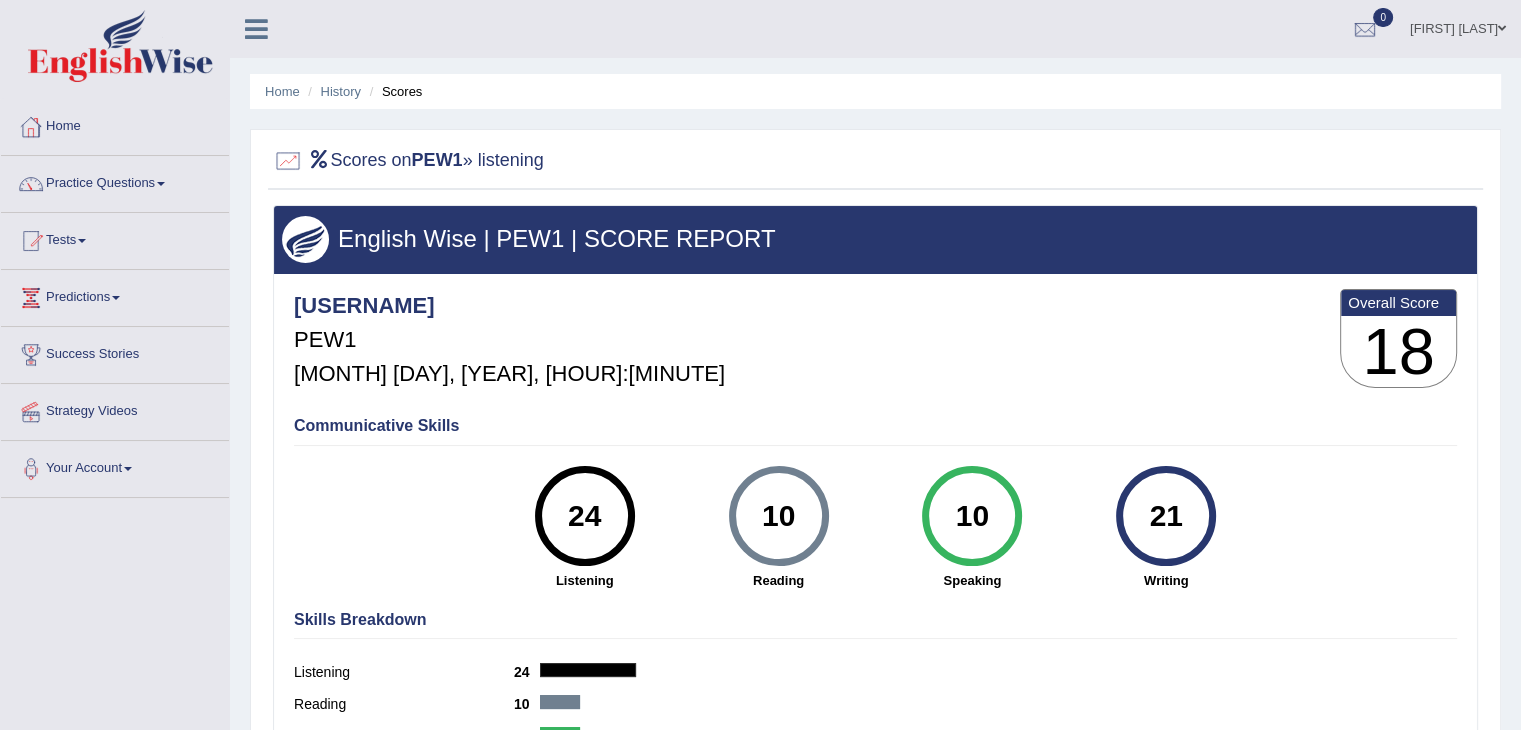 click on "Home" at bounding box center (115, 124) 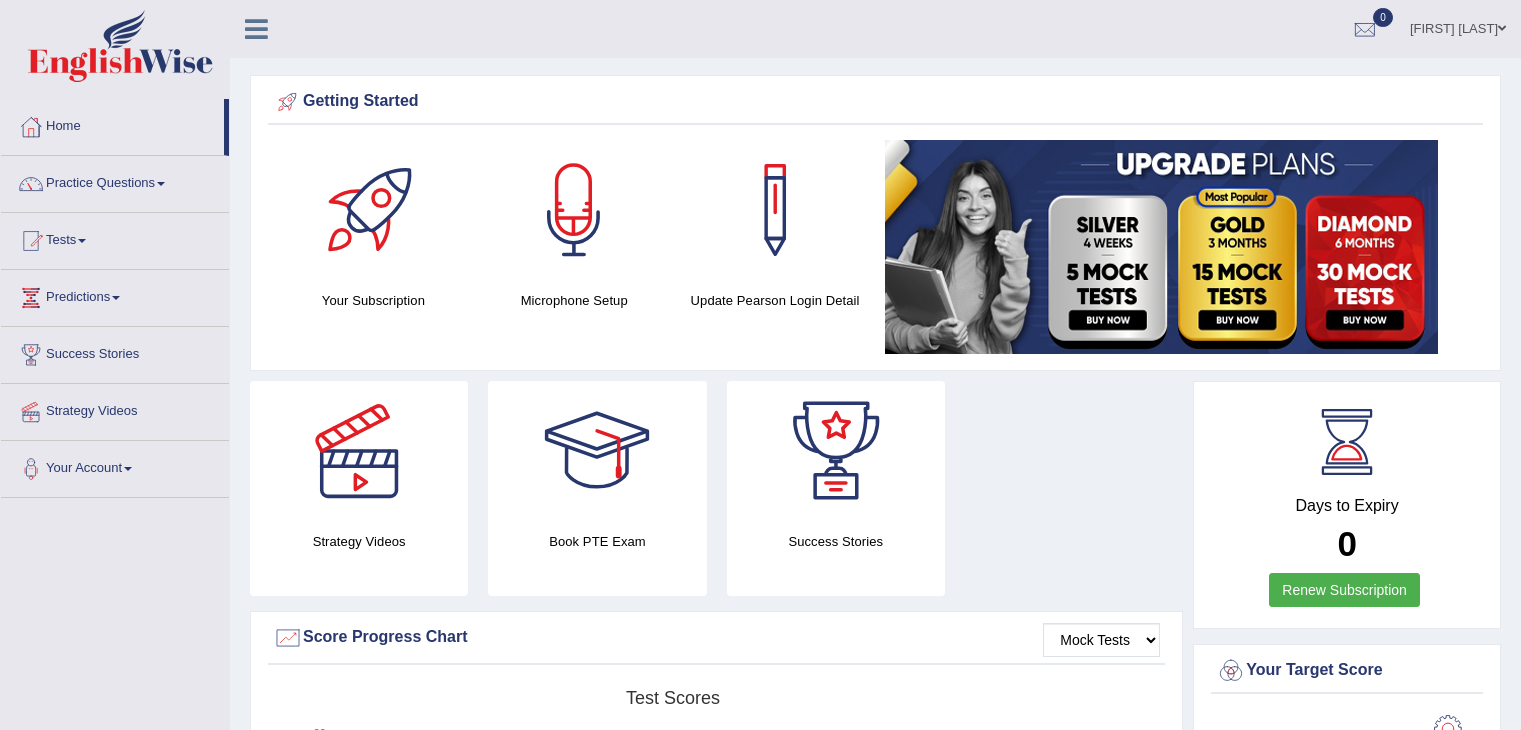 scroll, scrollTop: 0, scrollLeft: 0, axis: both 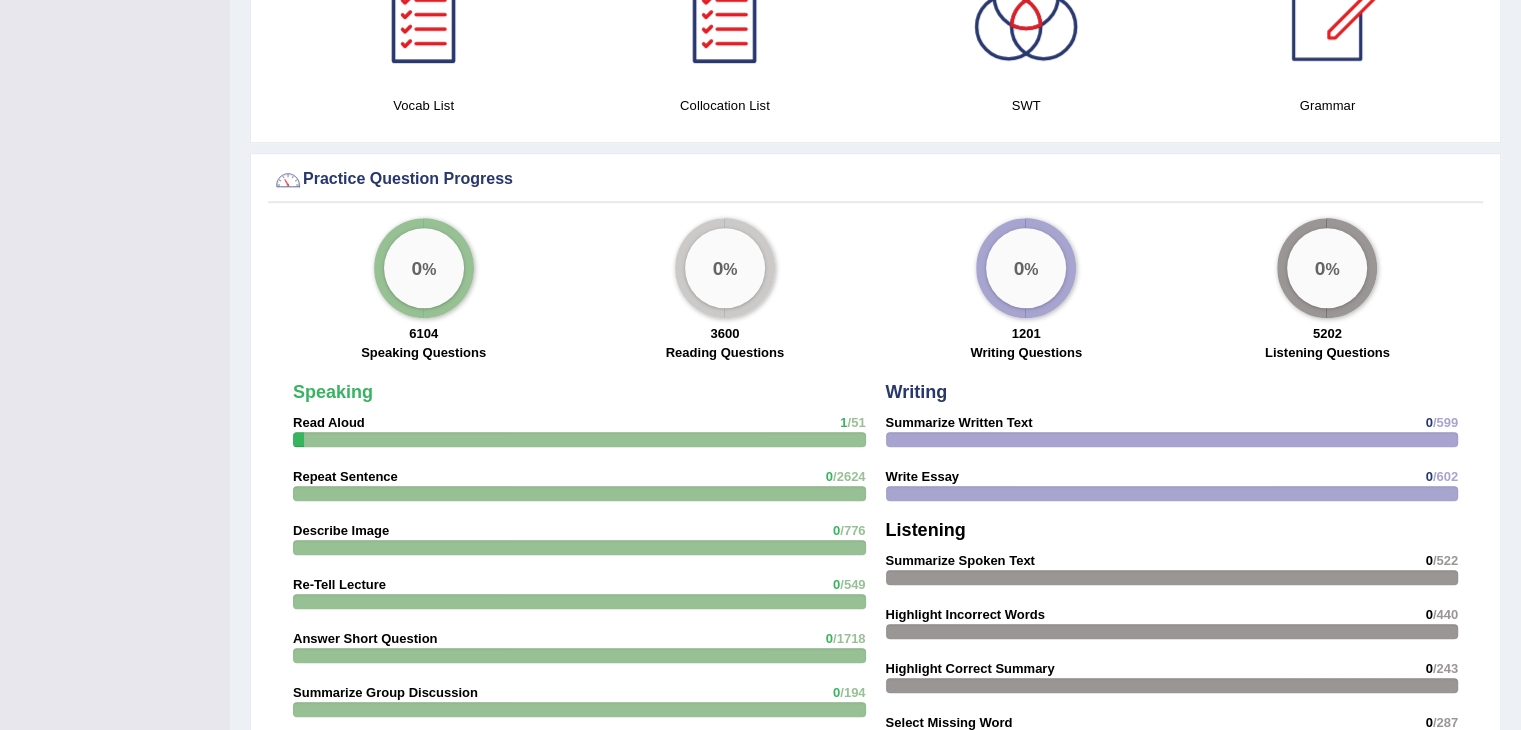 click on "Please login from Desktop. If you think this is an error (or logged in from desktop),  please click here to contact us
Getting Started
Your Subscription
Microphone Setup
Update Pearson Login Detail
×" at bounding box center [875, 188] 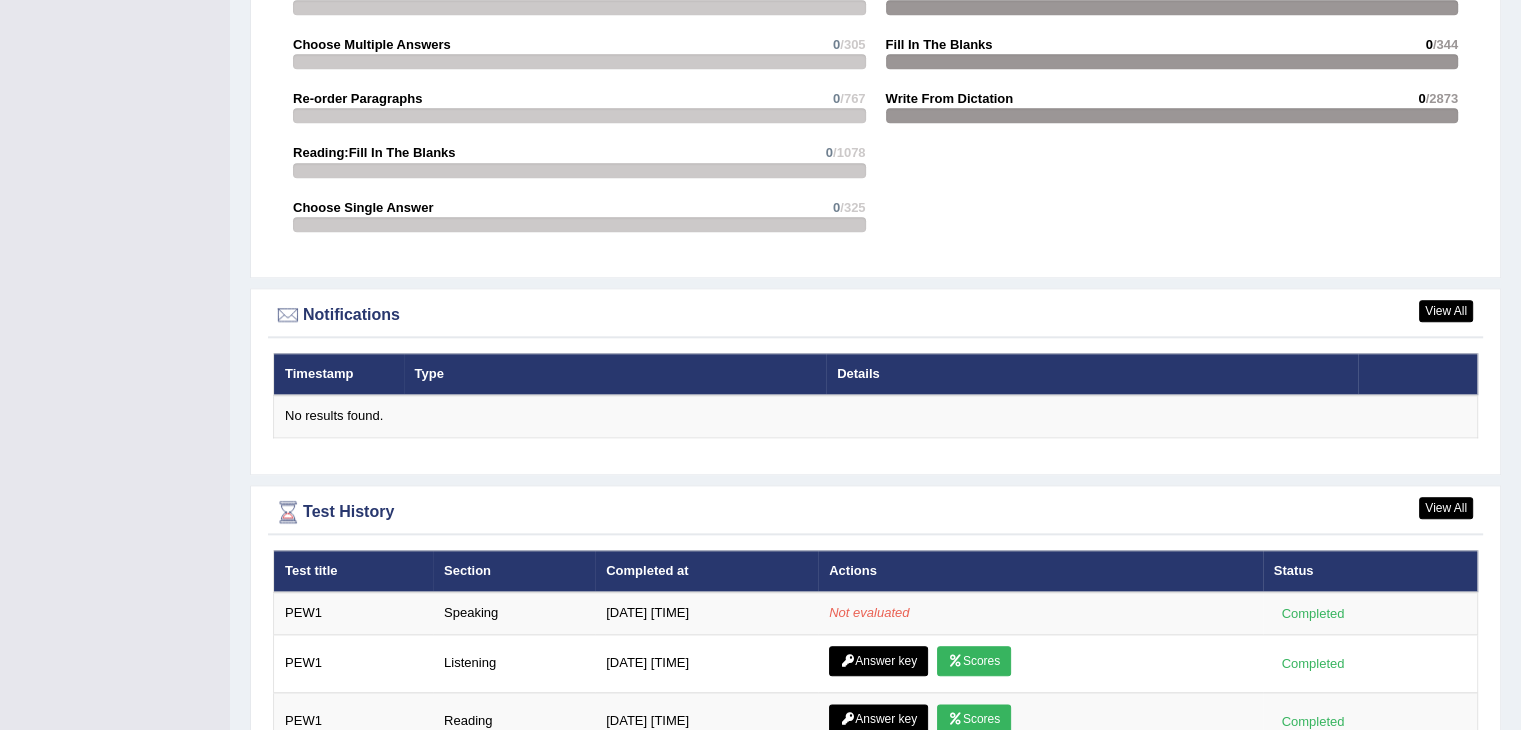 scroll, scrollTop: 2213, scrollLeft: 0, axis: vertical 